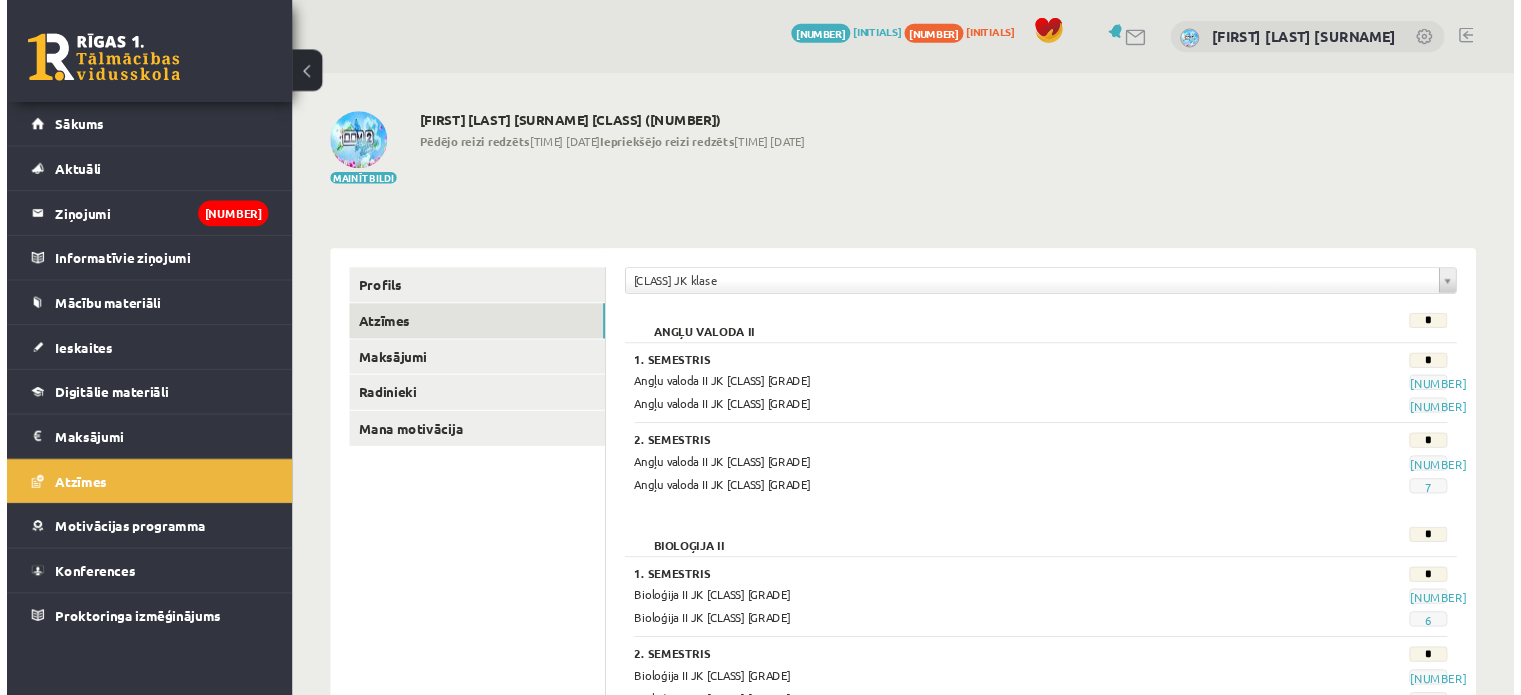 scroll, scrollTop: 1332, scrollLeft: 0, axis: vertical 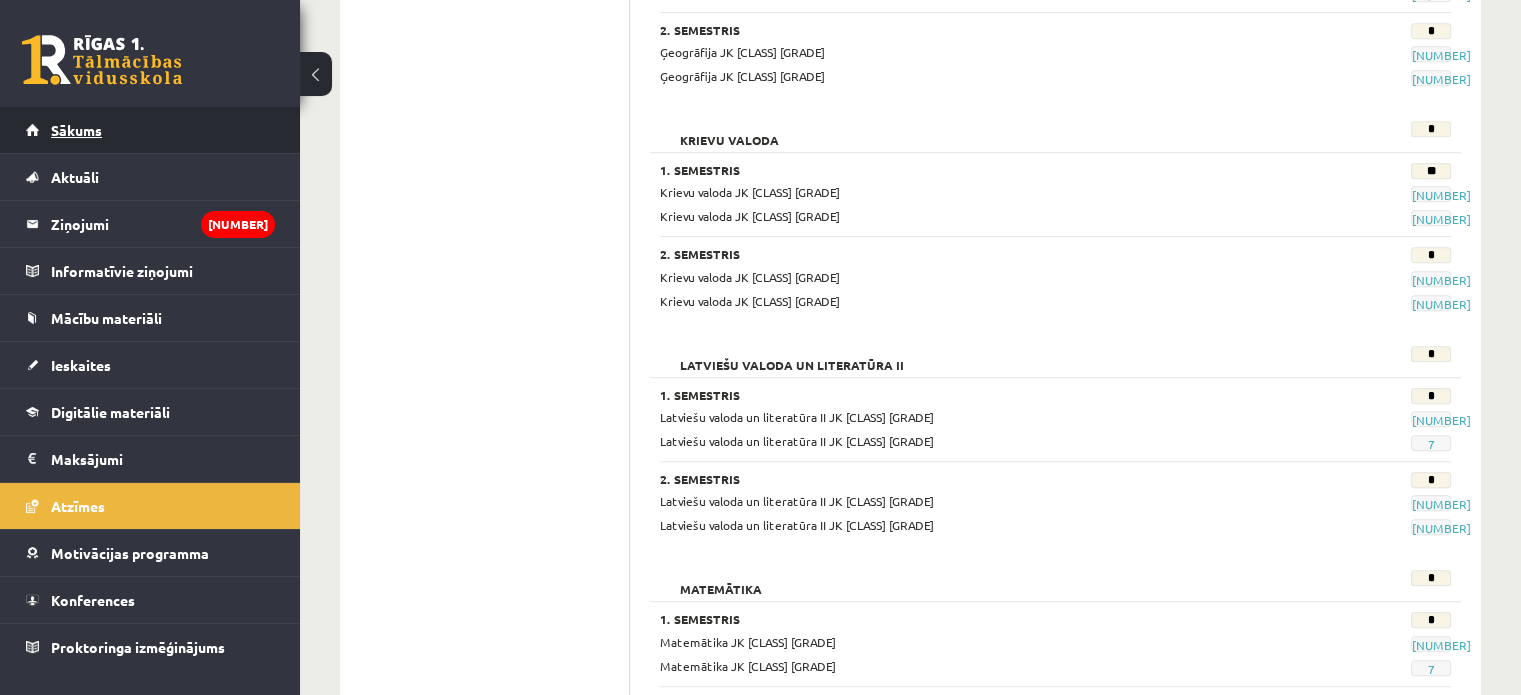 click on "Sākums" at bounding box center [150, 130] 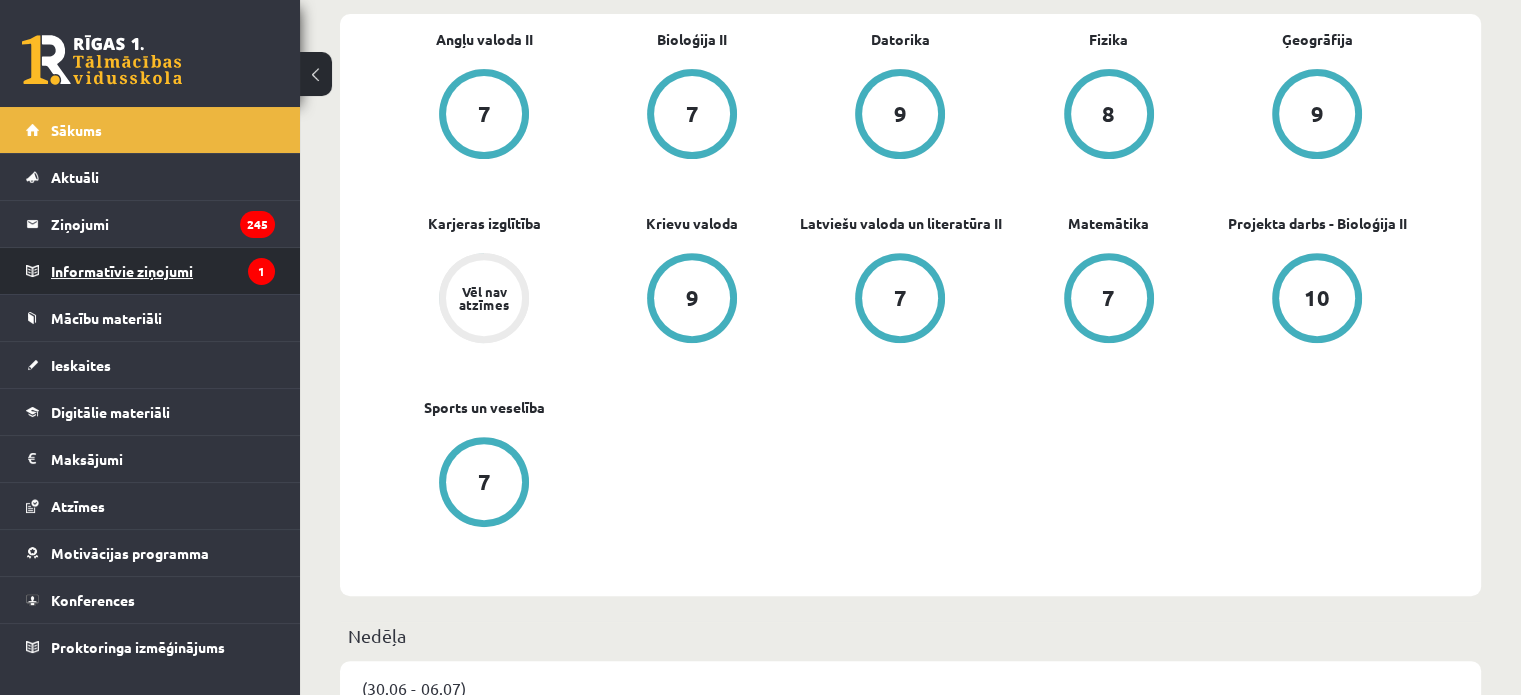 scroll, scrollTop: 736, scrollLeft: 0, axis: vertical 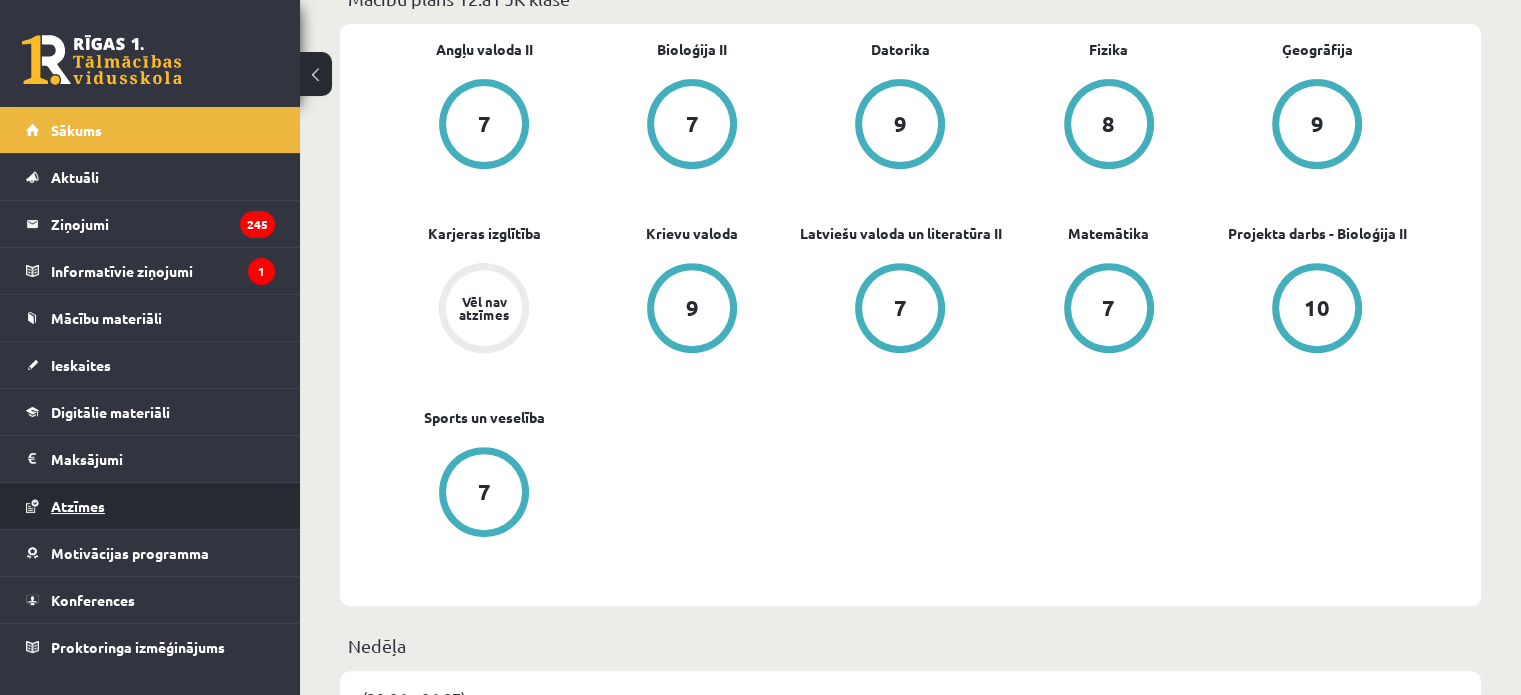 click on "Atzīmes" at bounding box center (150, 506) 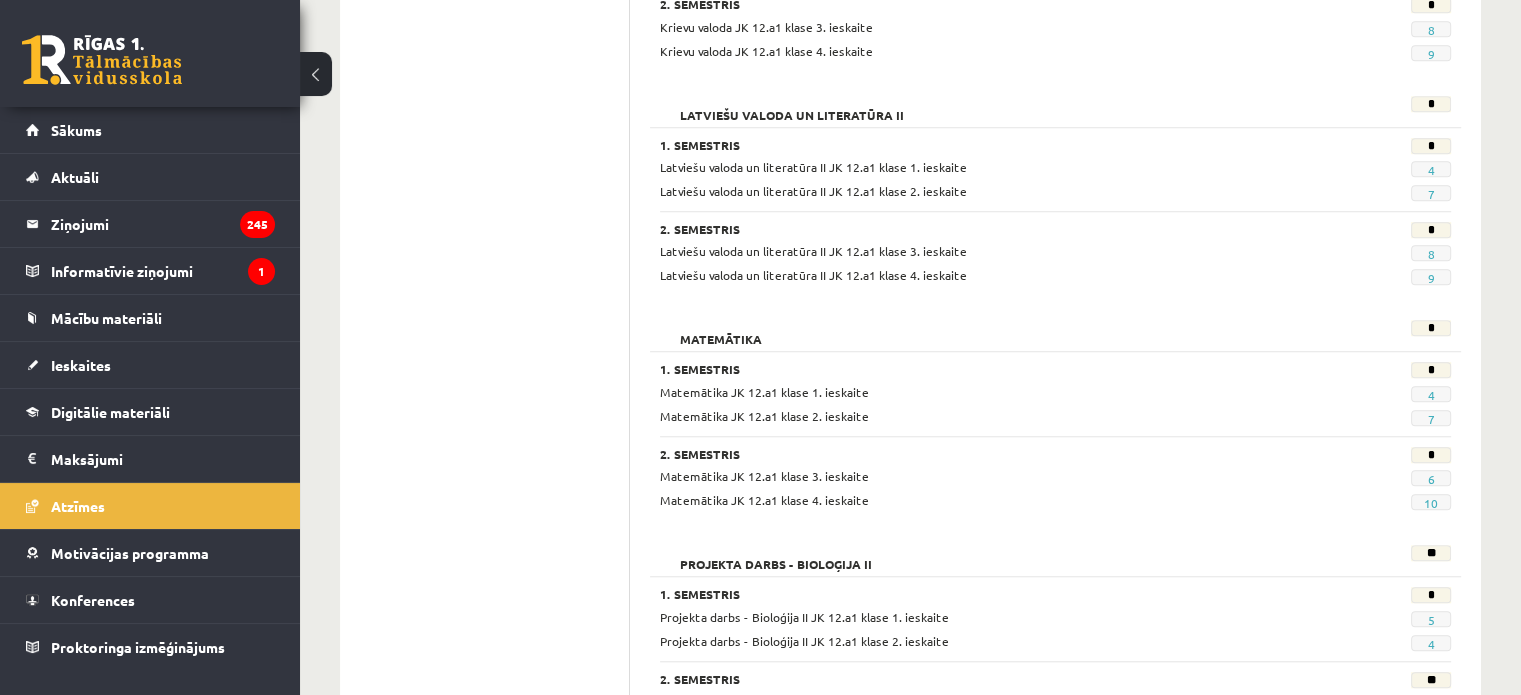 scroll, scrollTop: 1596, scrollLeft: 0, axis: vertical 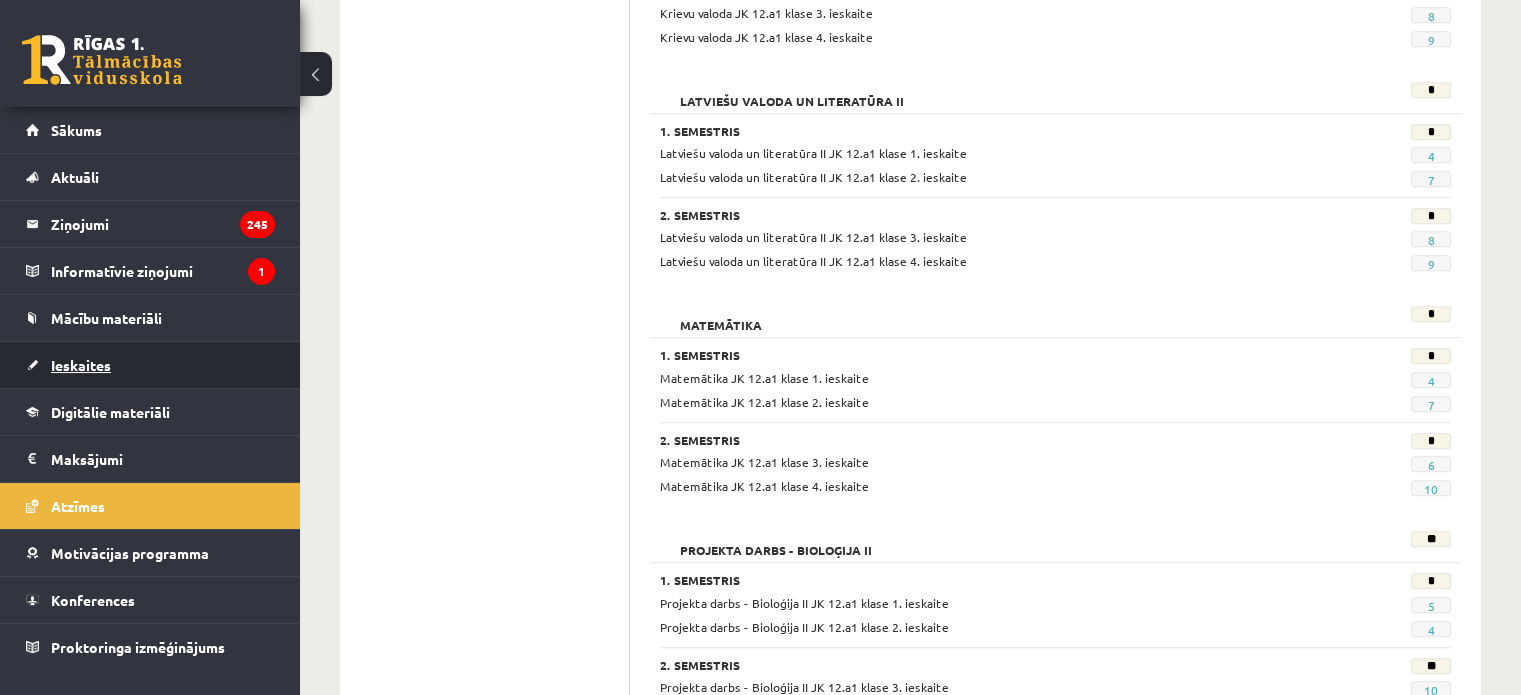 click on "Ieskaites" at bounding box center [150, 365] 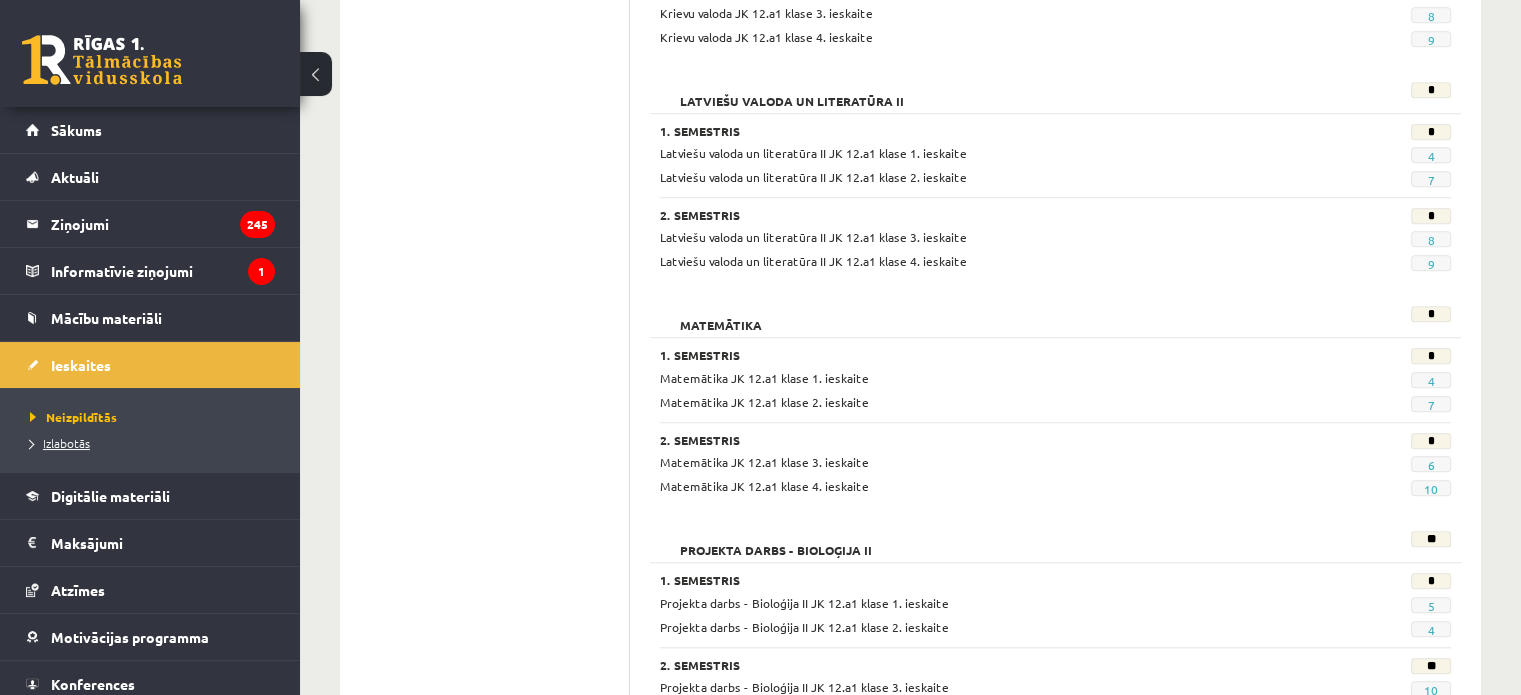 click on "Izlabotās" at bounding box center [60, 443] 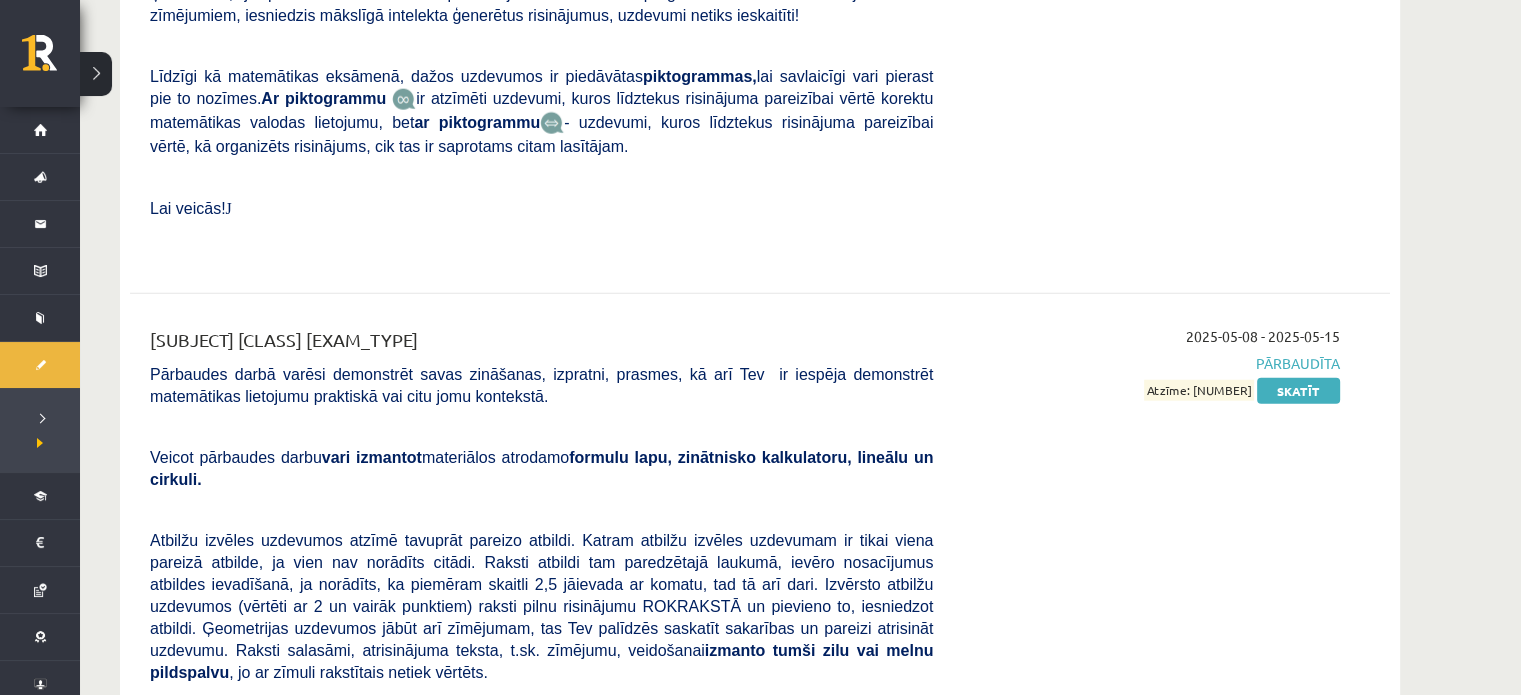 scroll, scrollTop: 12580, scrollLeft: 0, axis: vertical 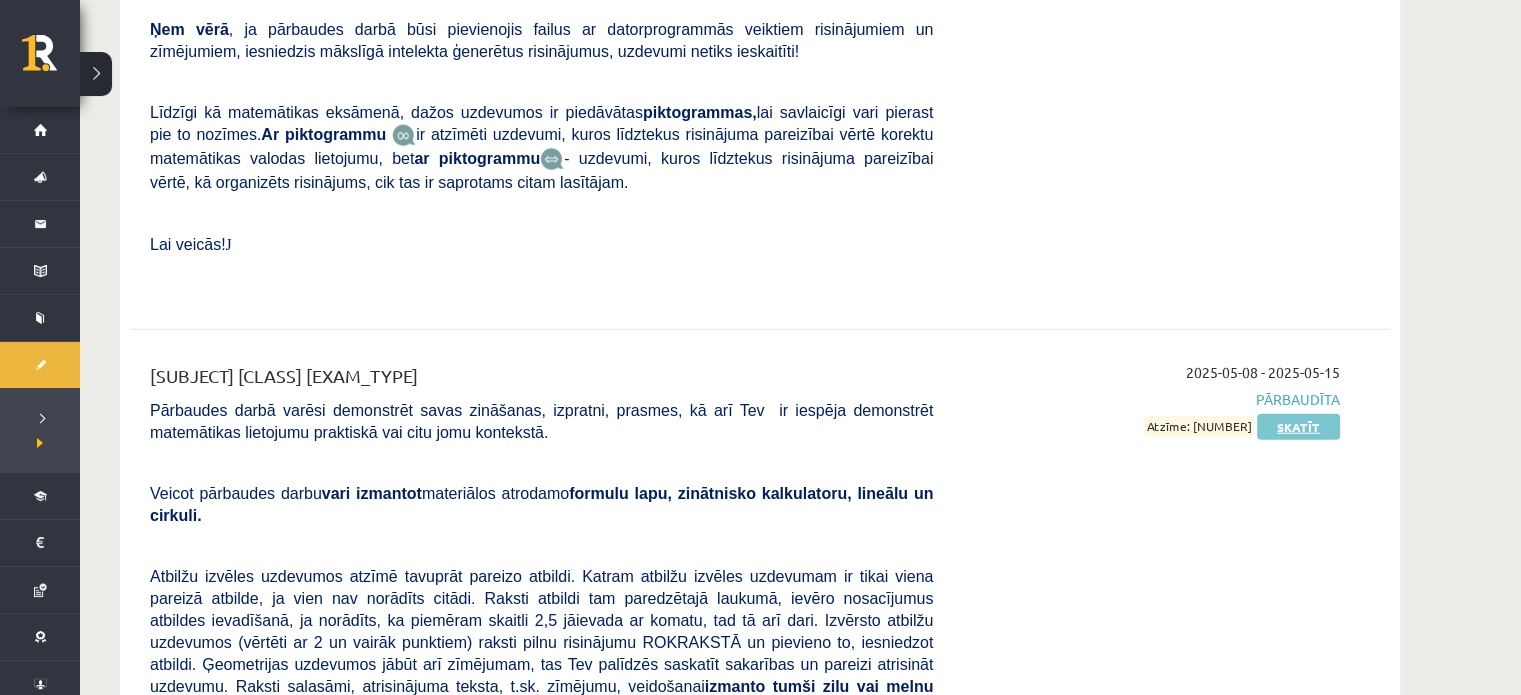 click on "Skatīt" at bounding box center [1298, 427] 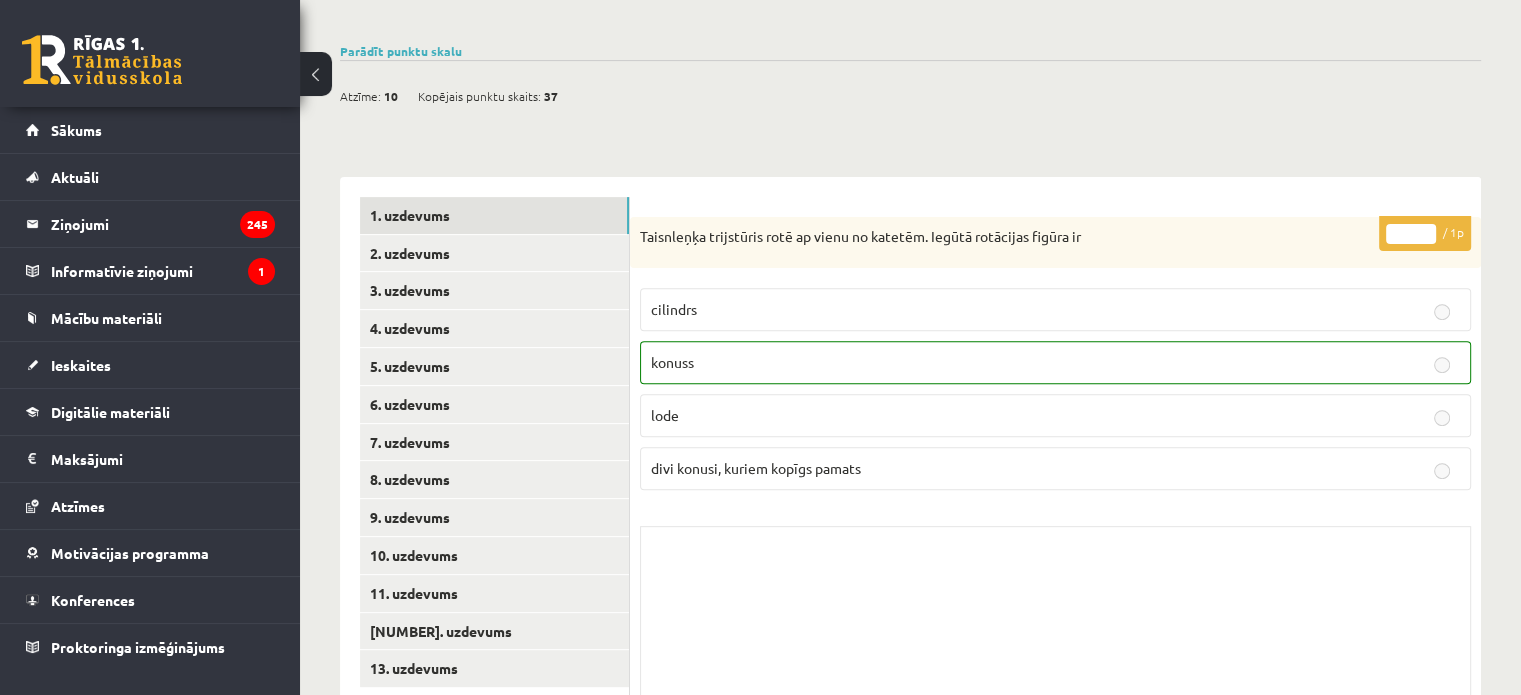 scroll, scrollTop: 728, scrollLeft: 0, axis: vertical 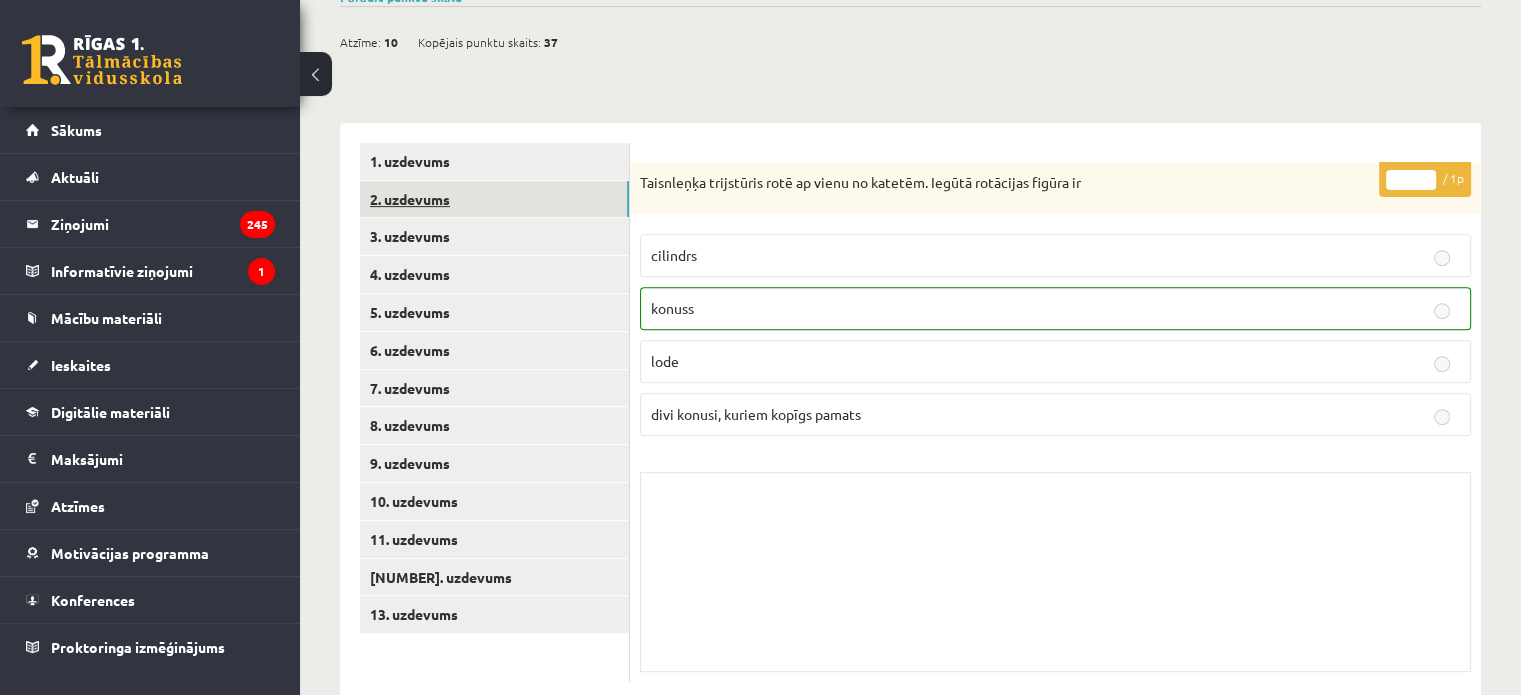 click on "2. uzdevums" at bounding box center (494, 199) 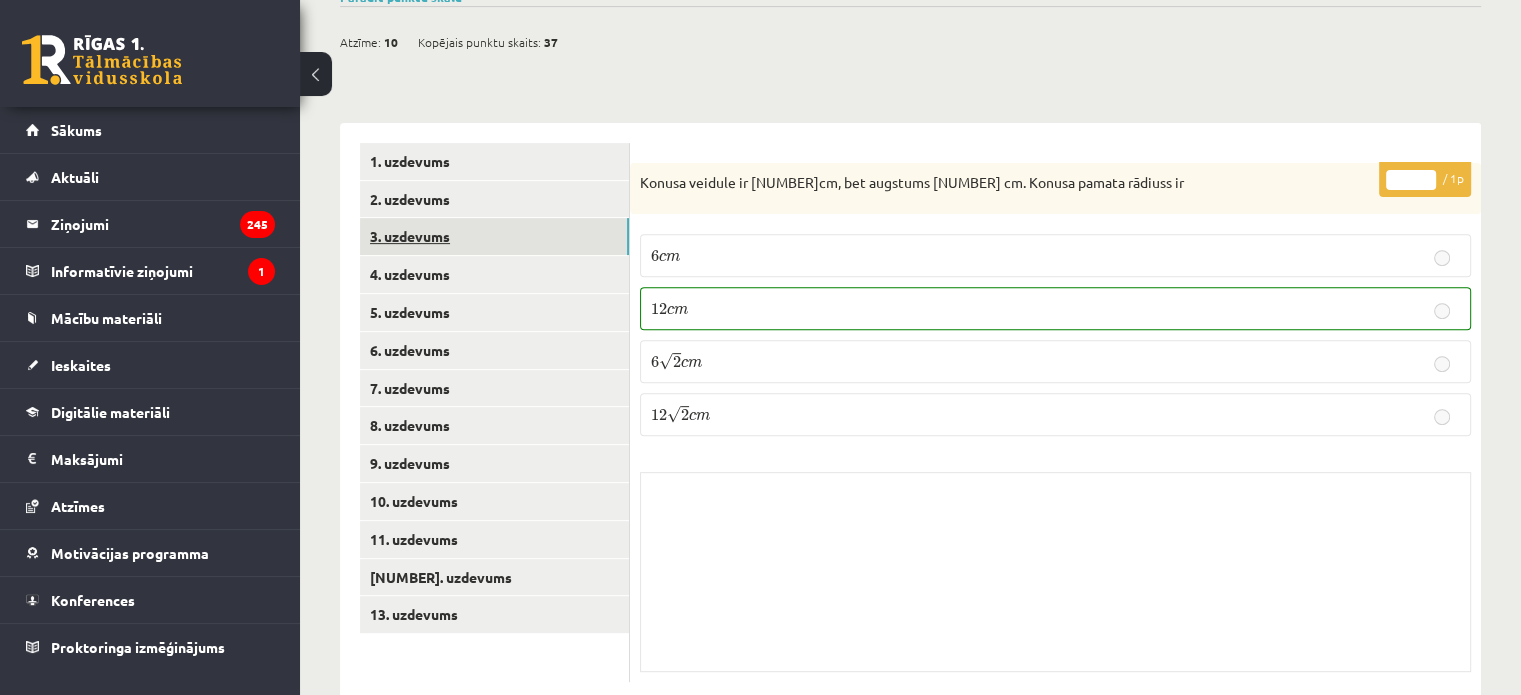 click on "3. uzdevums" at bounding box center (494, 236) 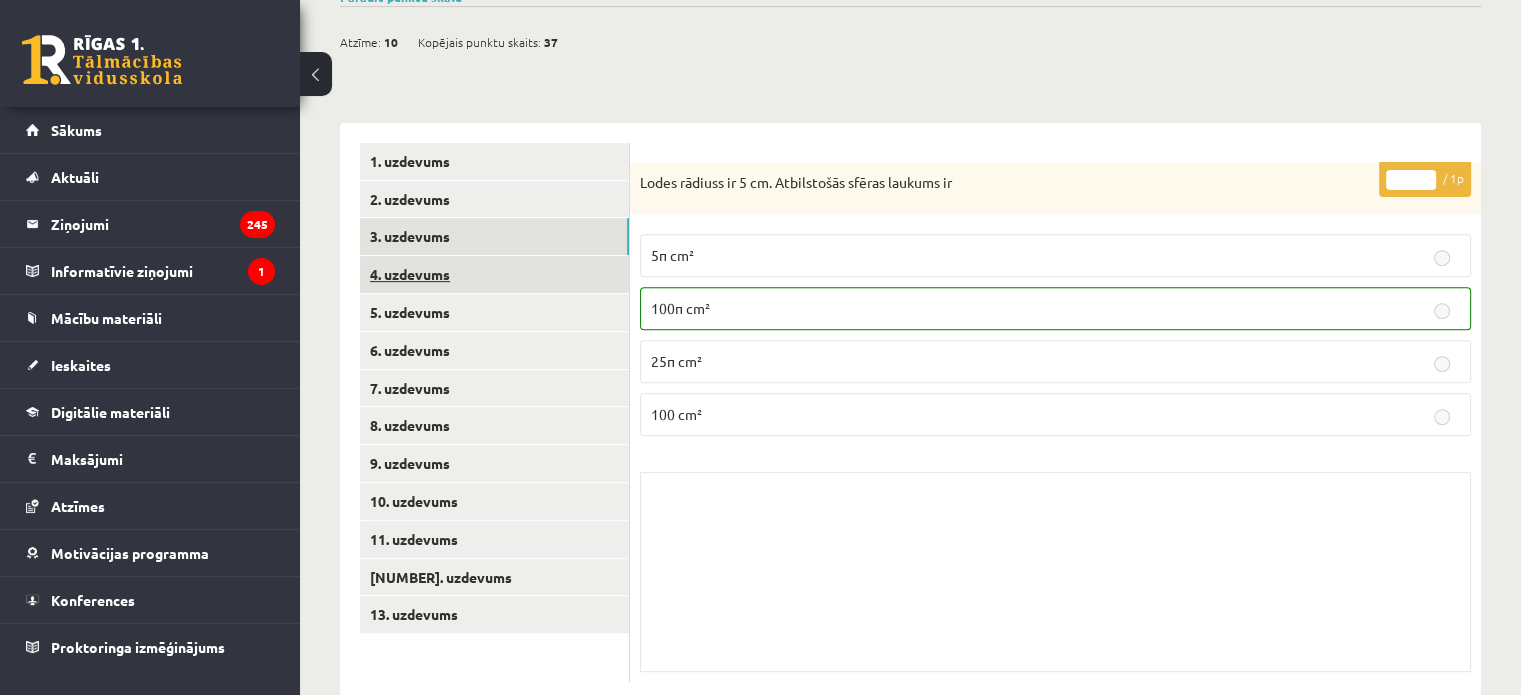 click on "4. uzdevums" at bounding box center (494, 274) 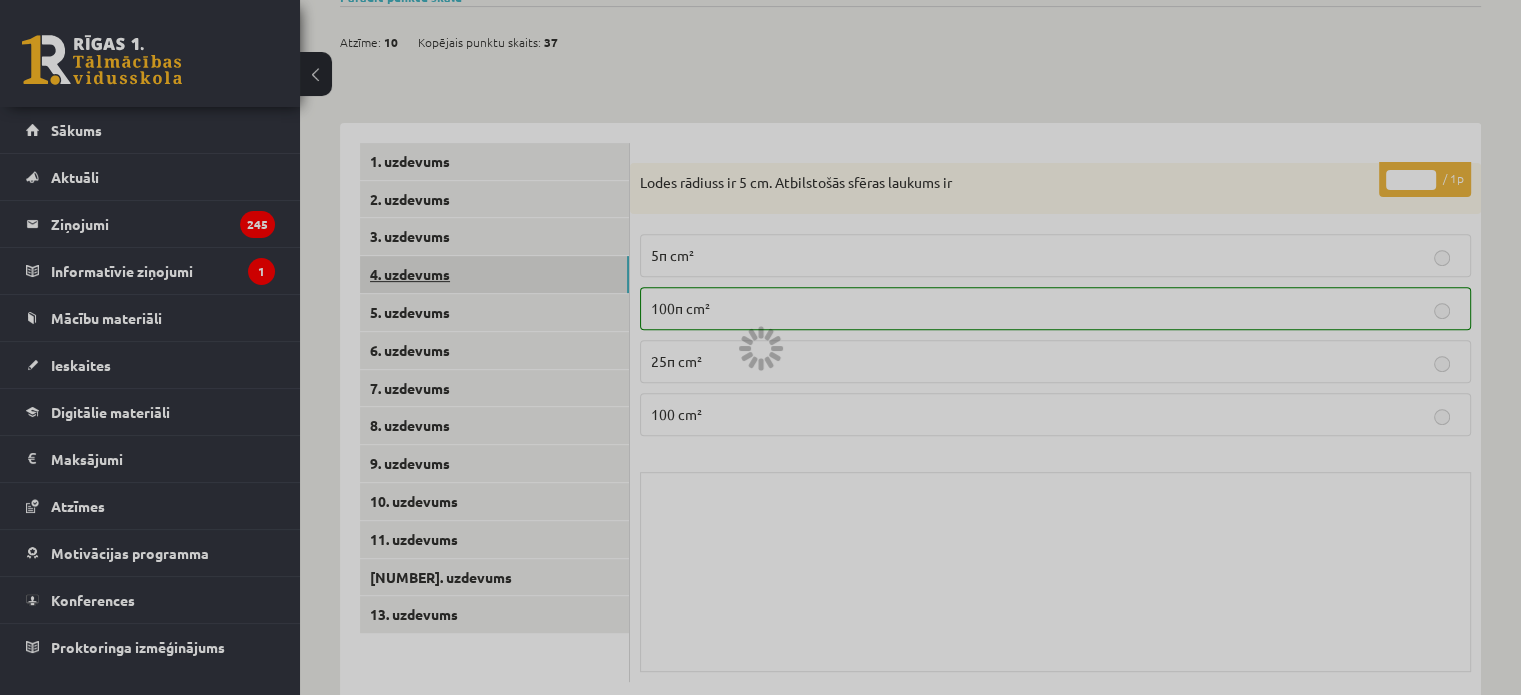 scroll, scrollTop: 681, scrollLeft: 0, axis: vertical 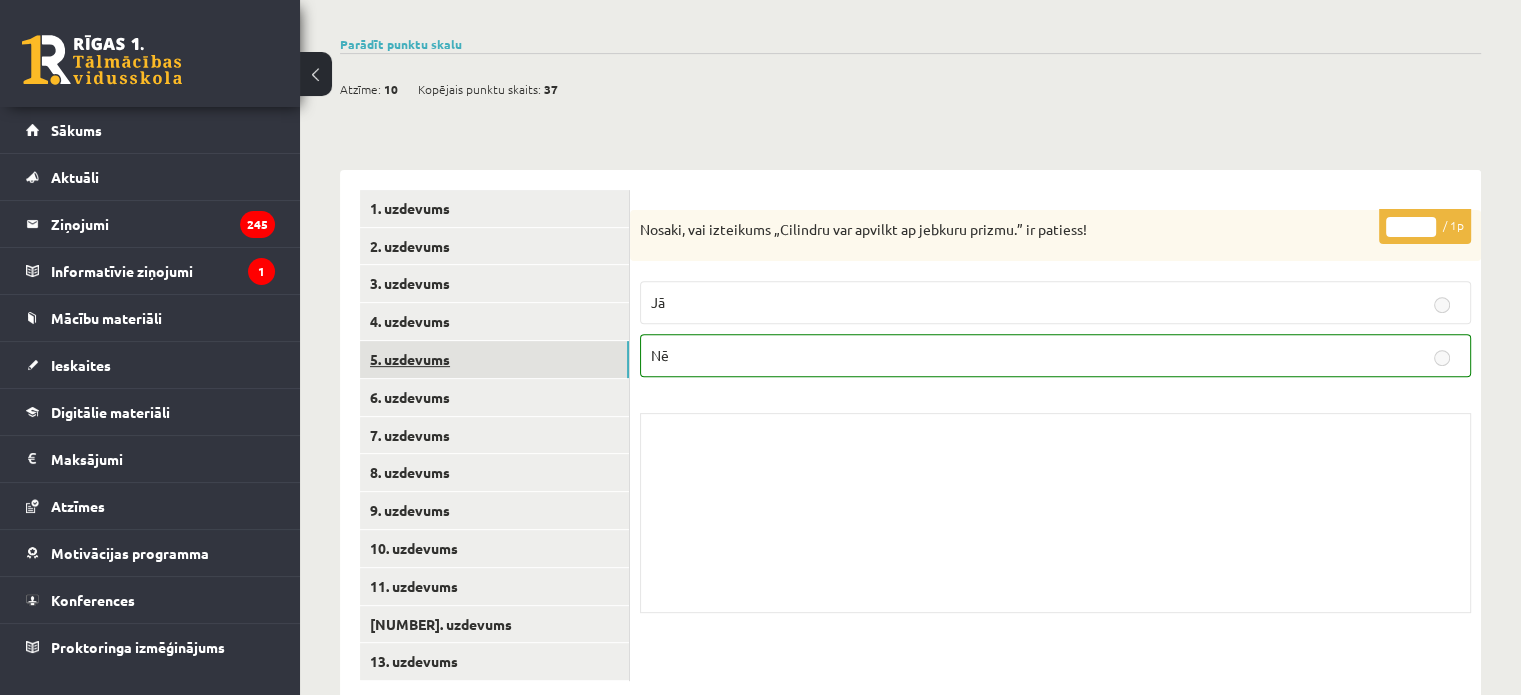 click on "5. uzdevums" at bounding box center (494, 359) 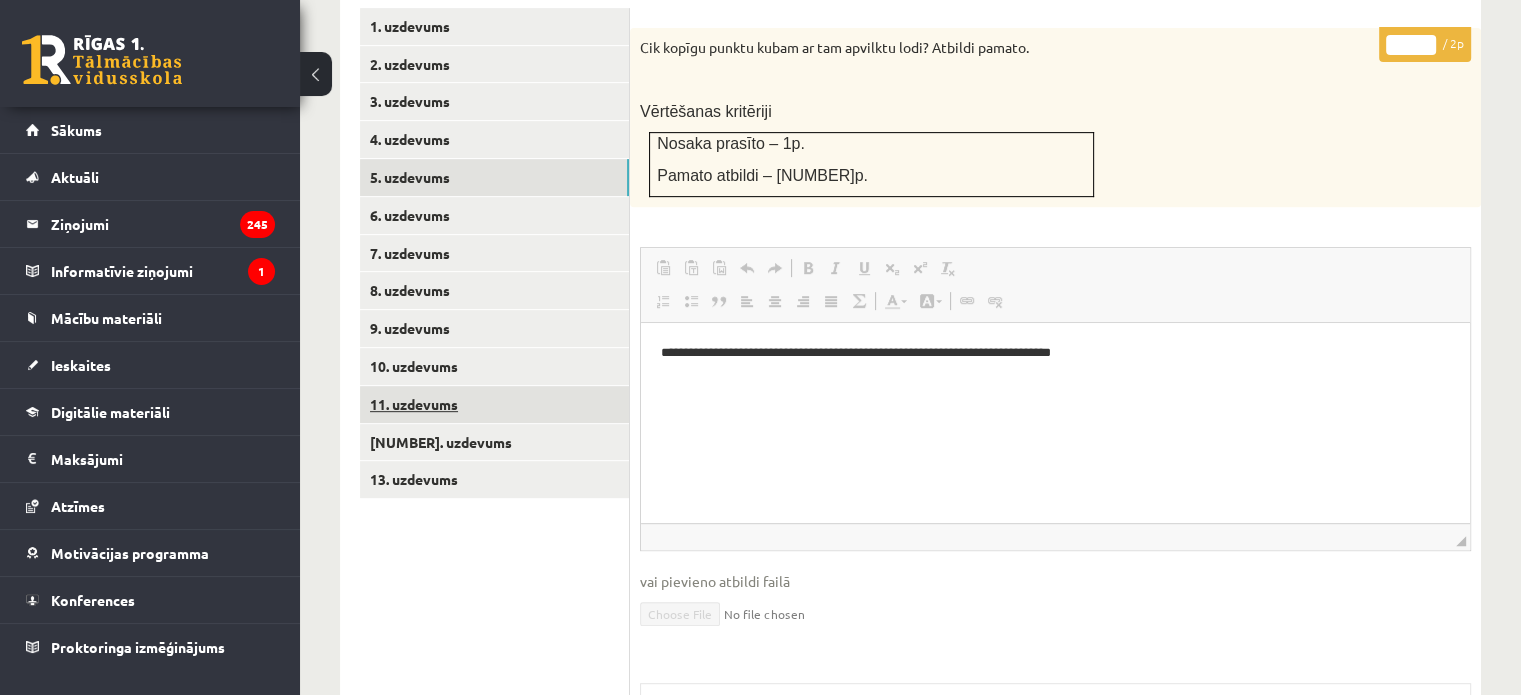 scroll, scrollTop: 859, scrollLeft: 0, axis: vertical 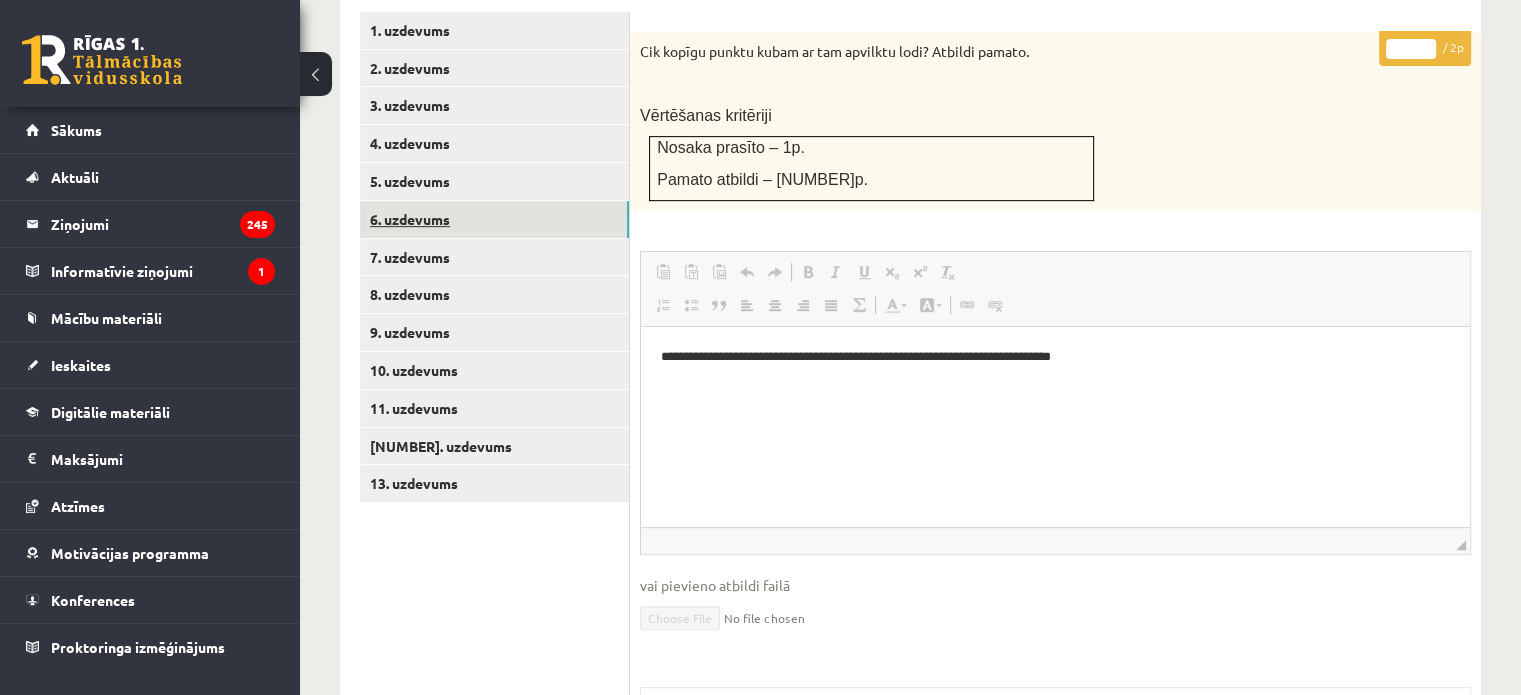 click on "6. uzdevums" at bounding box center [494, 219] 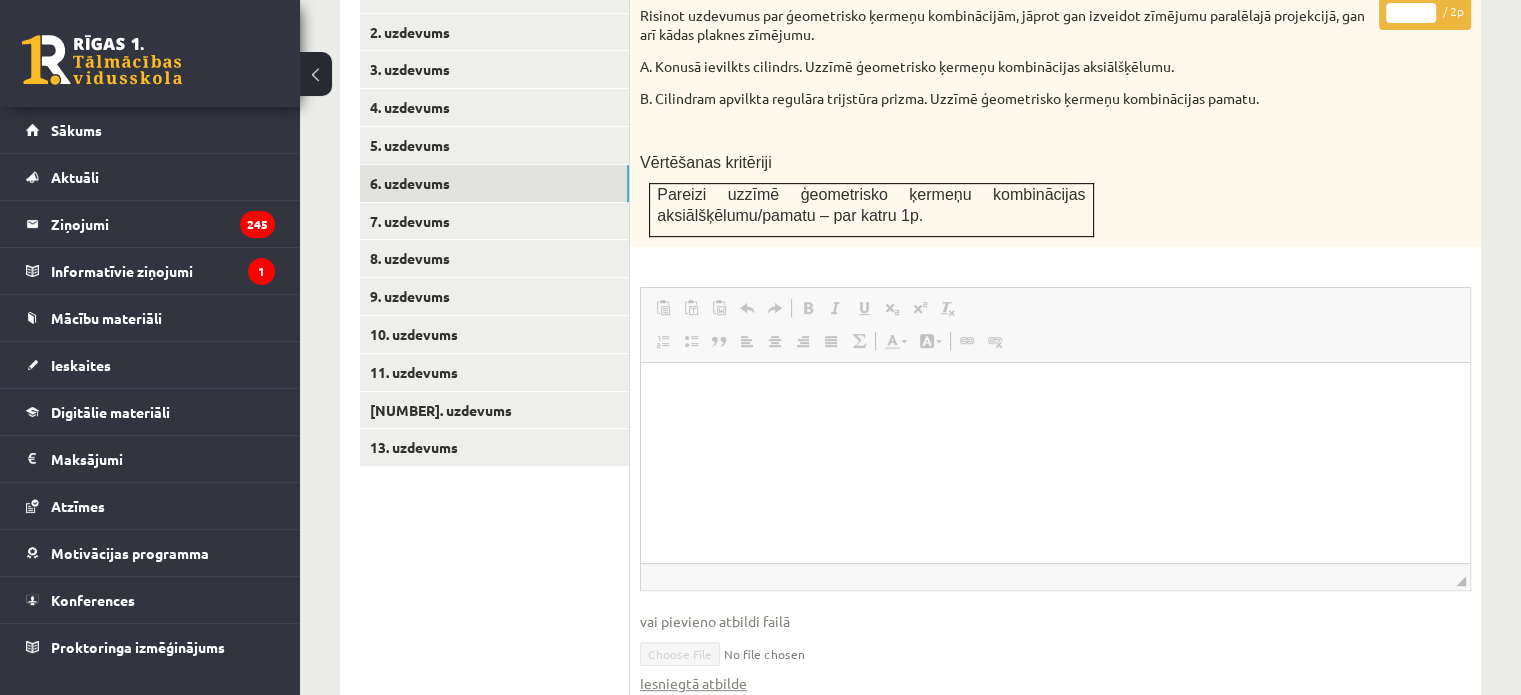 scroll, scrollTop: 894, scrollLeft: 0, axis: vertical 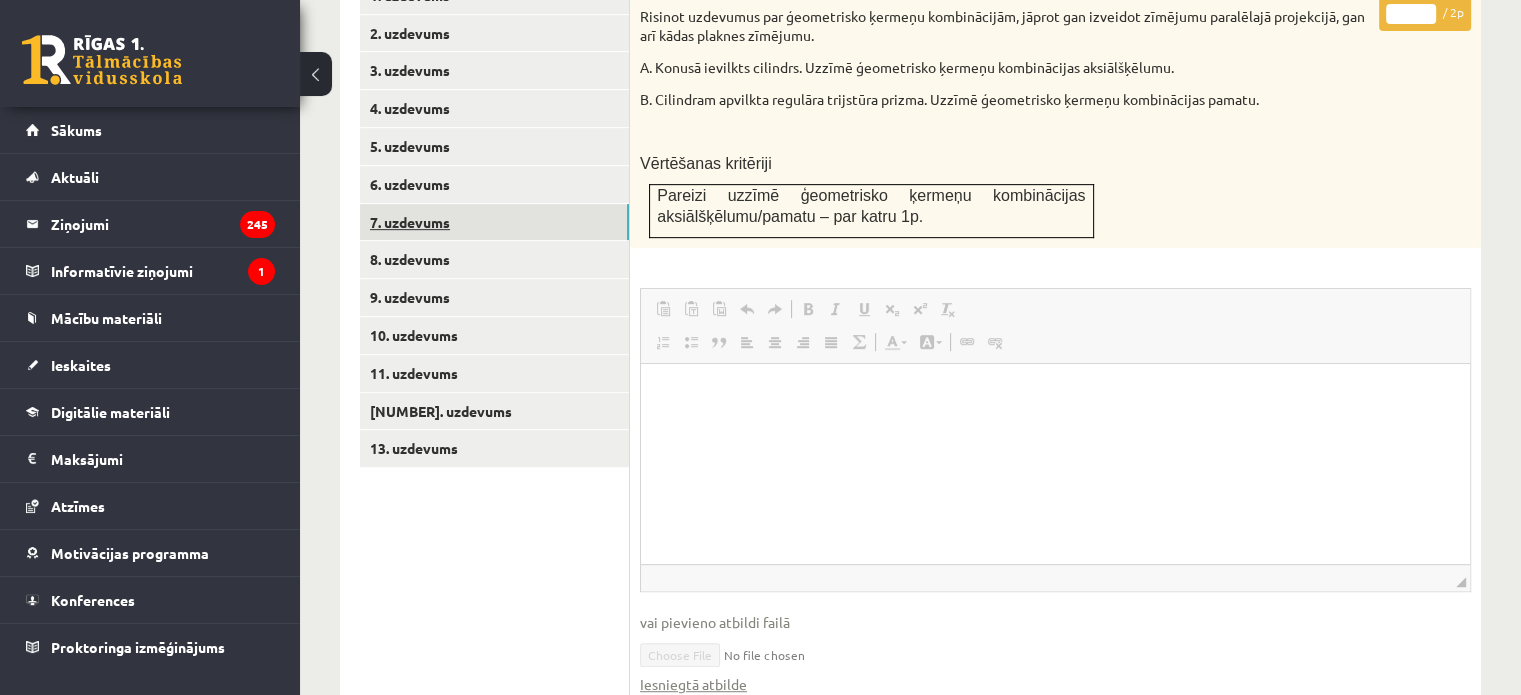 click on "7. uzdevums" at bounding box center (494, 222) 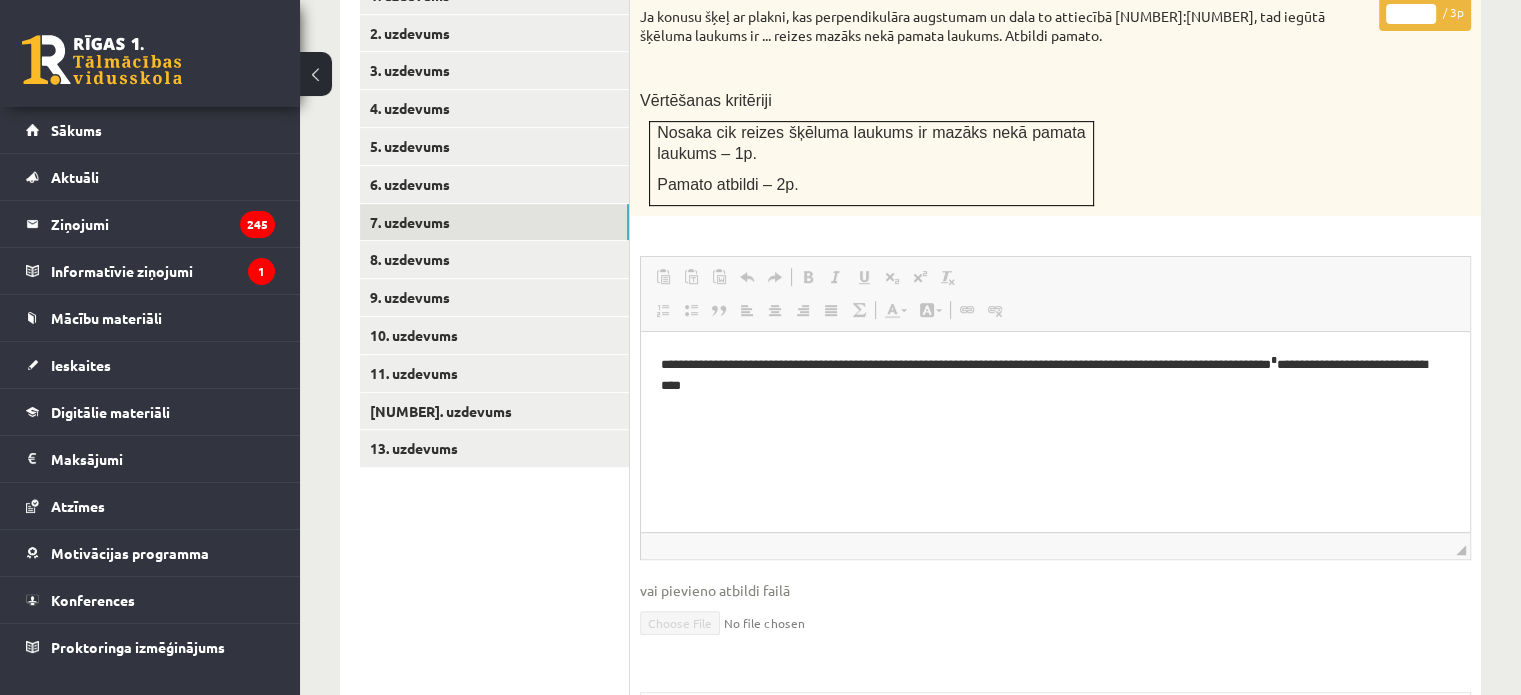 scroll, scrollTop: 0, scrollLeft: 0, axis: both 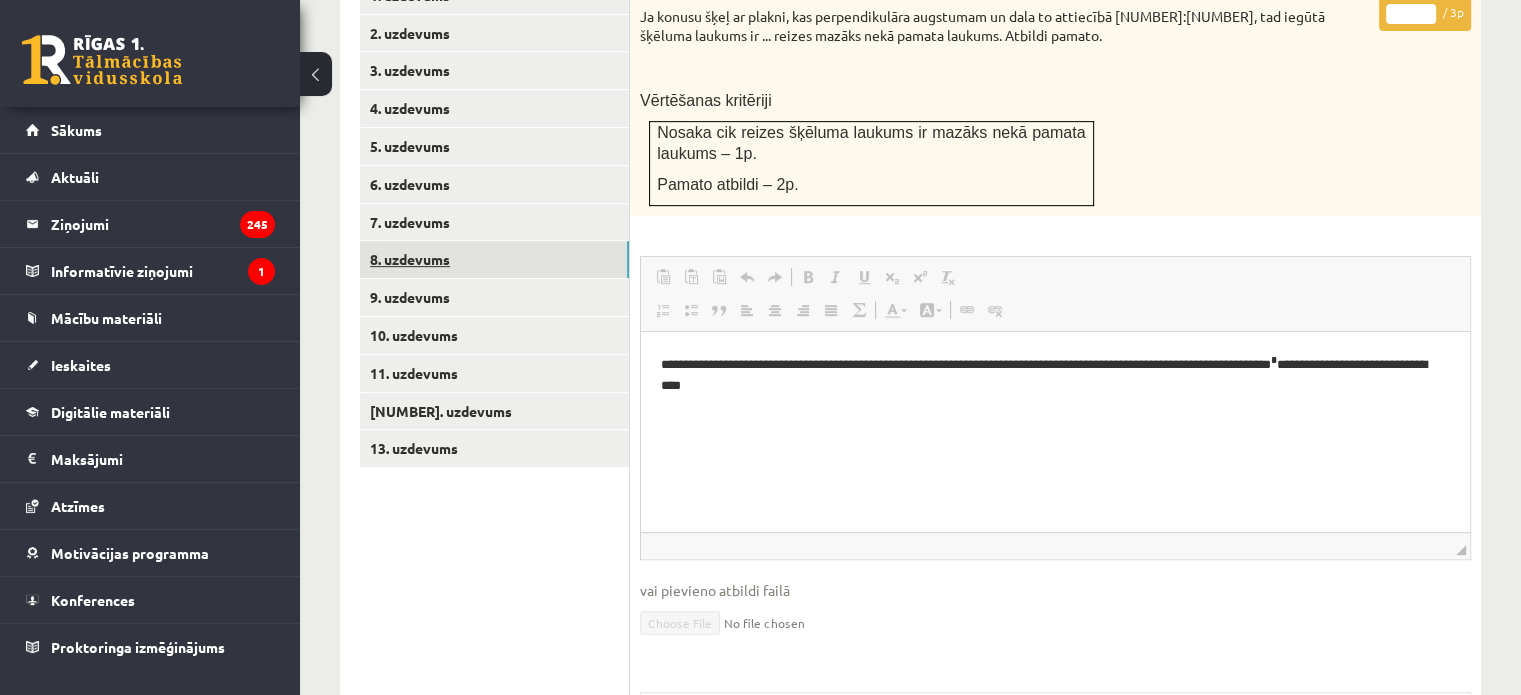 click on "8. uzdevums" at bounding box center (494, 259) 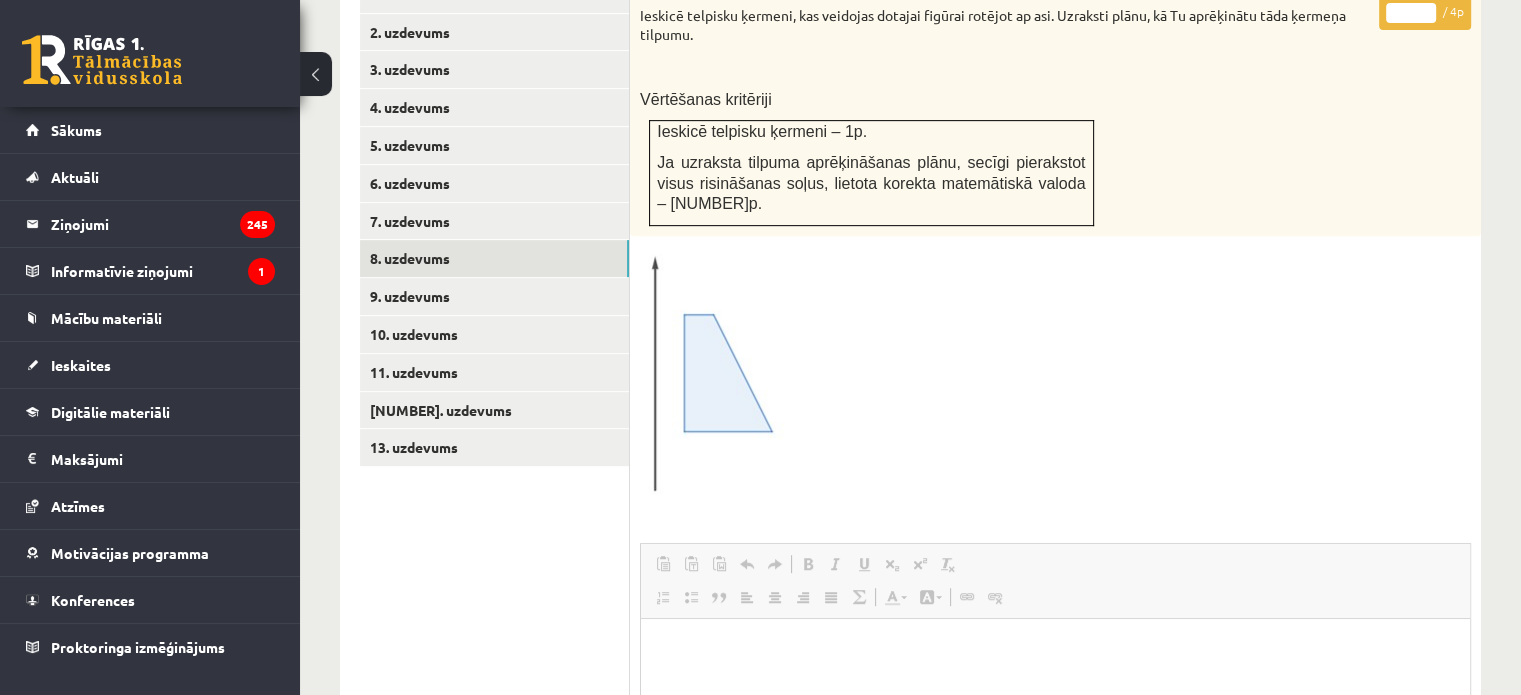 scroll, scrollTop: 894, scrollLeft: 0, axis: vertical 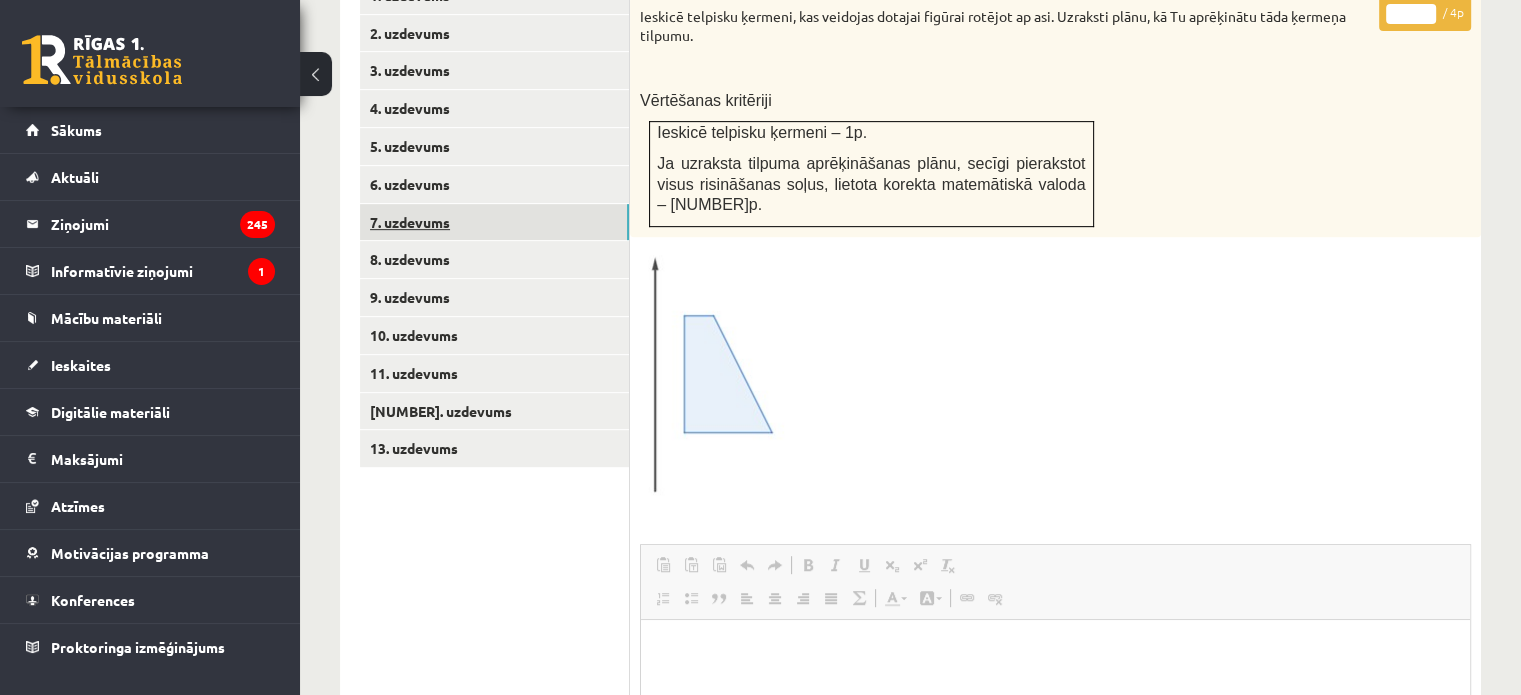 click on "7. uzdevums" at bounding box center [494, 222] 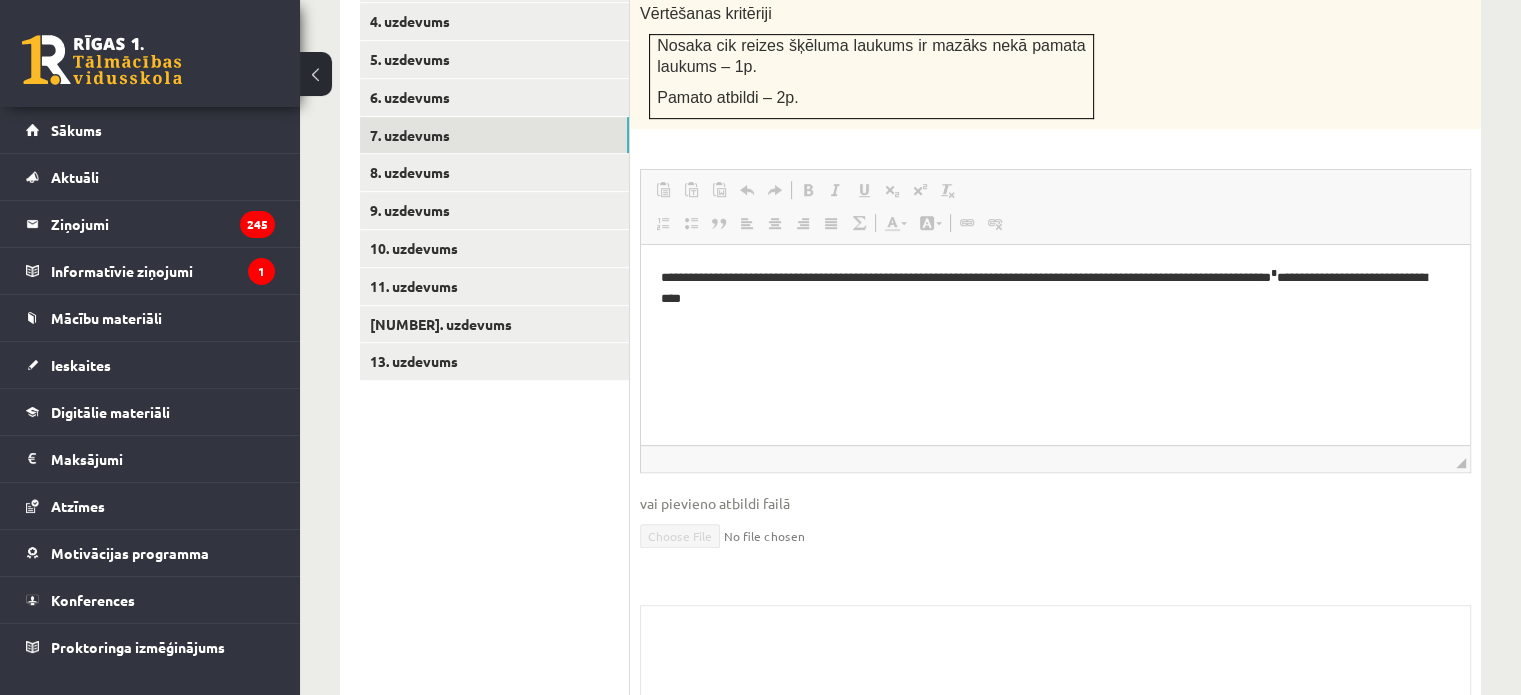 scroll, scrollTop: 980, scrollLeft: 0, axis: vertical 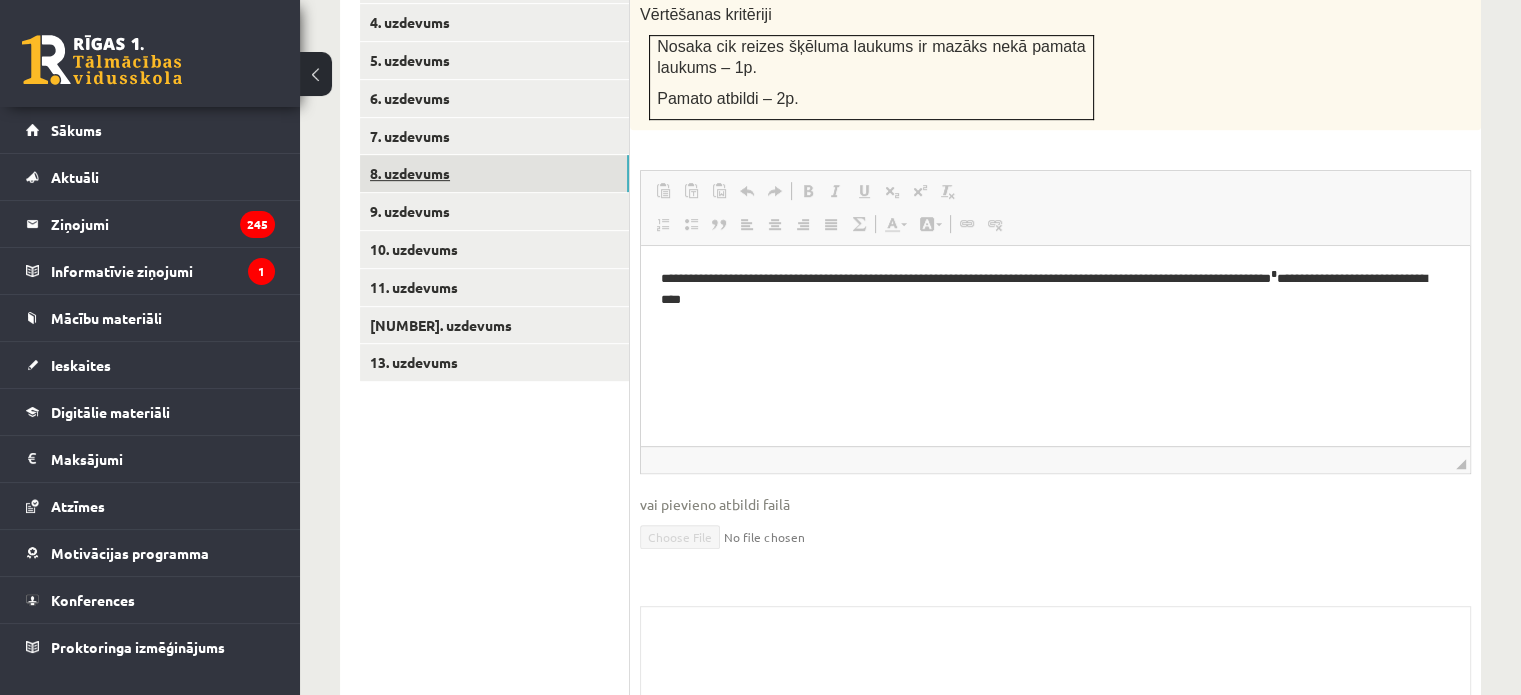 click on "8. uzdevums" at bounding box center (494, 173) 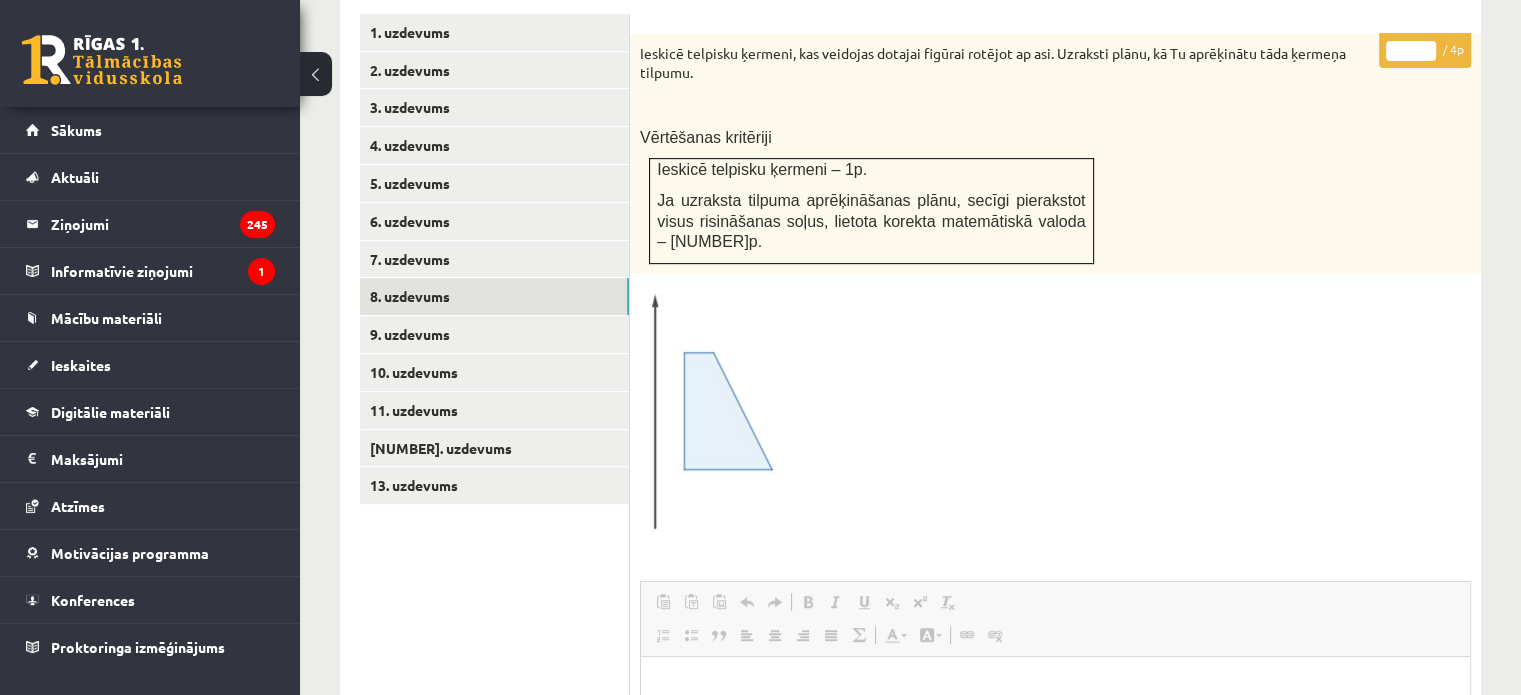 scroll, scrollTop: 774, scrollLeft: 0, axis: vertical 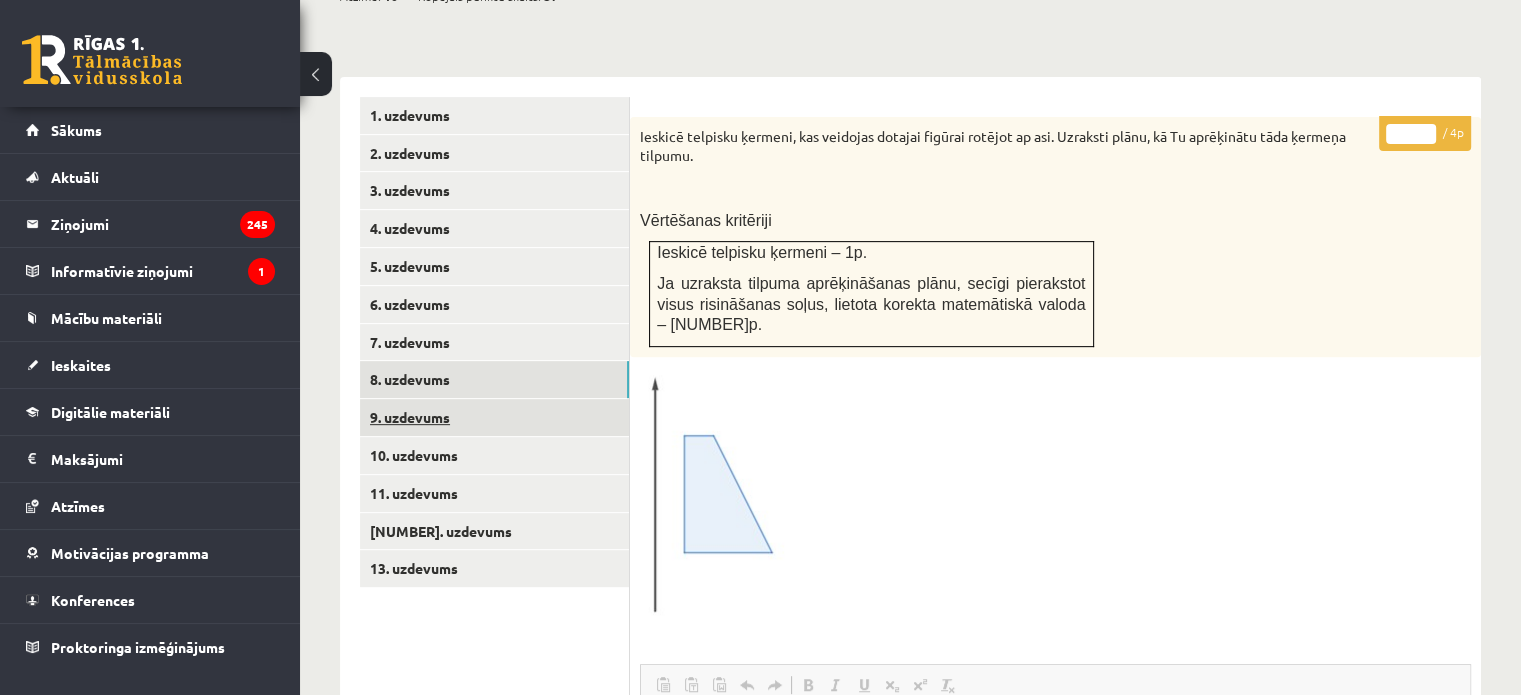 click on "9. uzdevums" at bounding box center [494, 417] 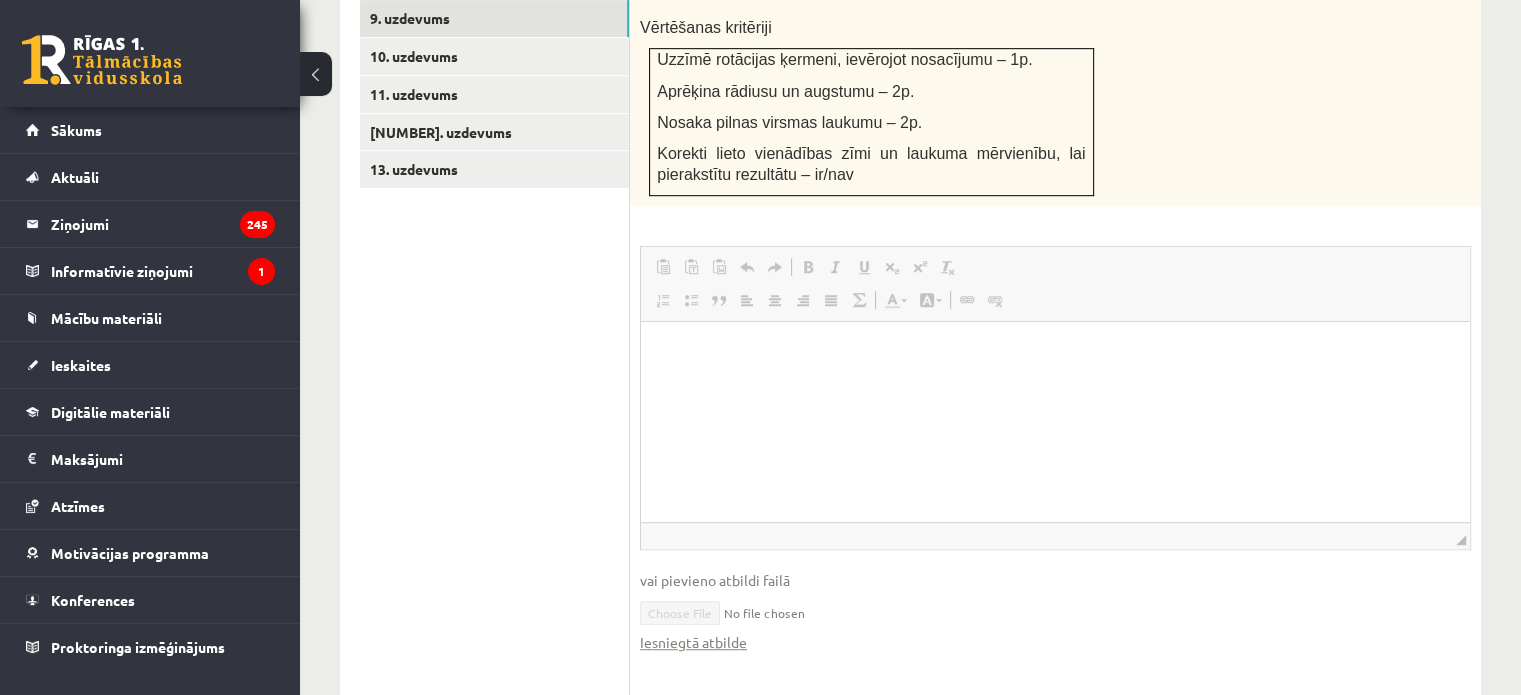 scroll, scrollTop: 1030, scrollLeft: 0, axis: vertical 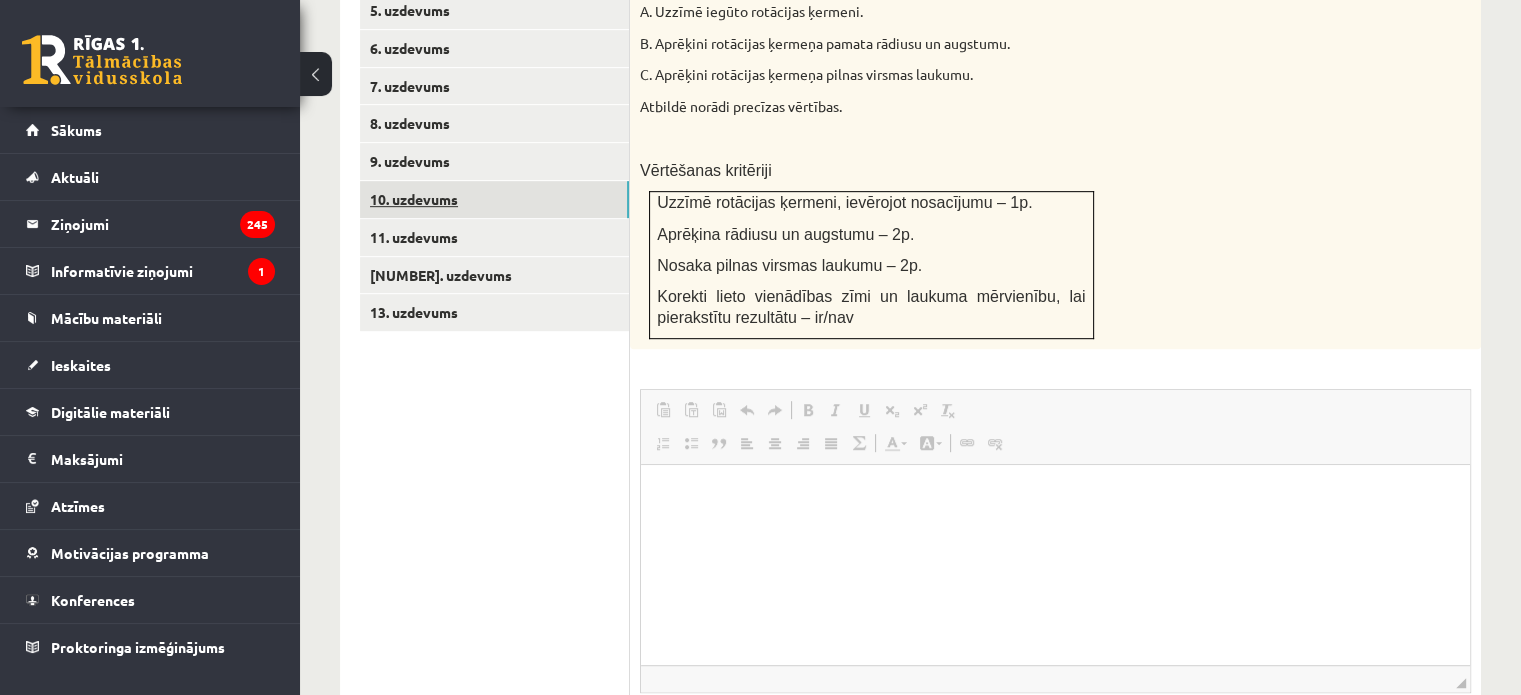 click on "10. uzdevums" at bounding box center (494, 199) 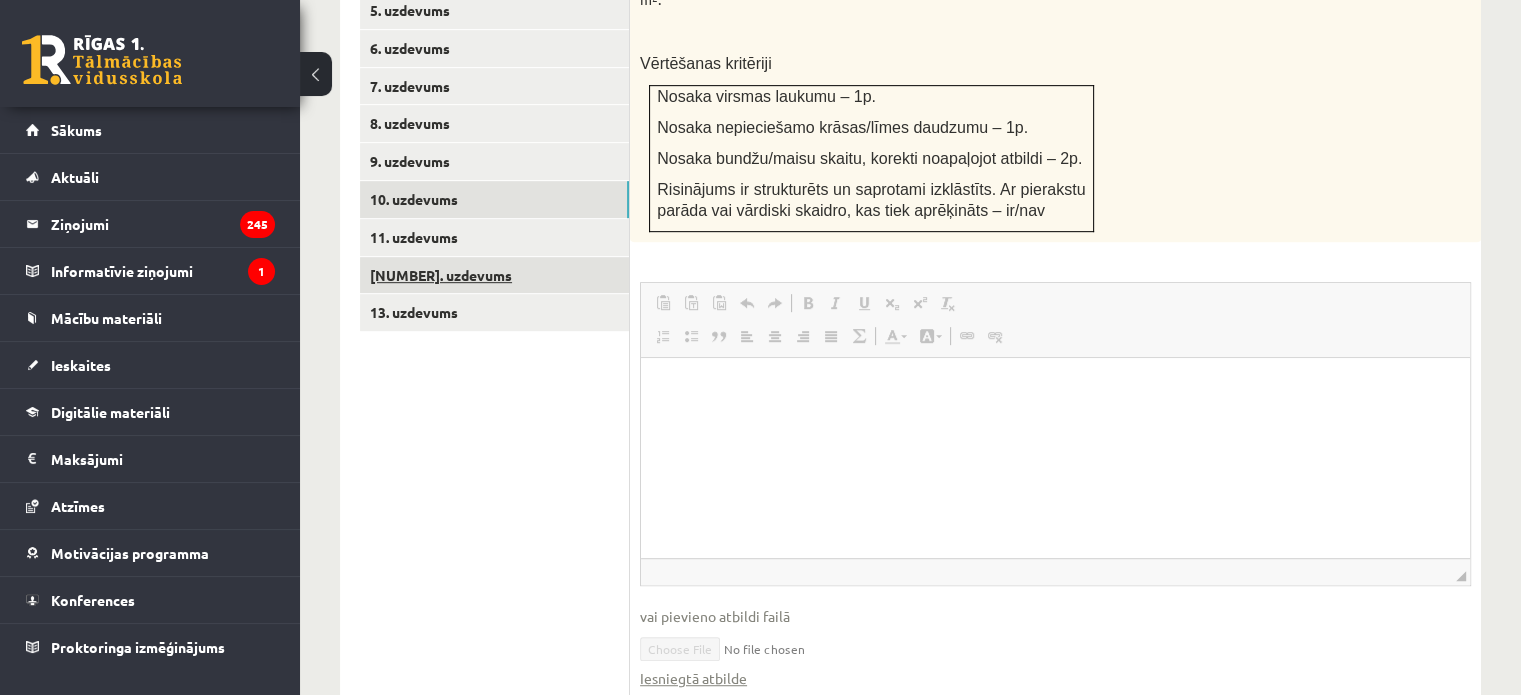 scroll, scrollTop: 0, scrollLeft: 0, axis: both 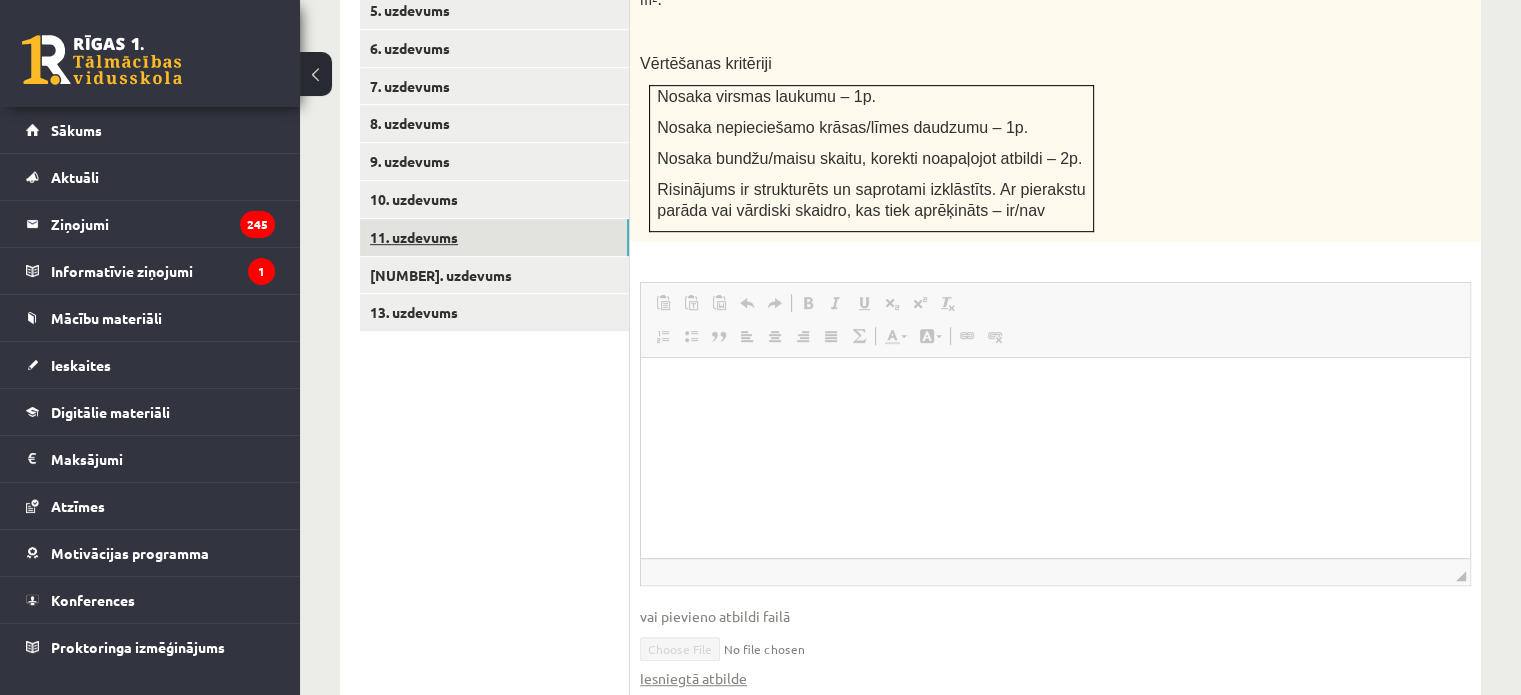 click on "11. uzdevums" at bounding box center (494, 237) 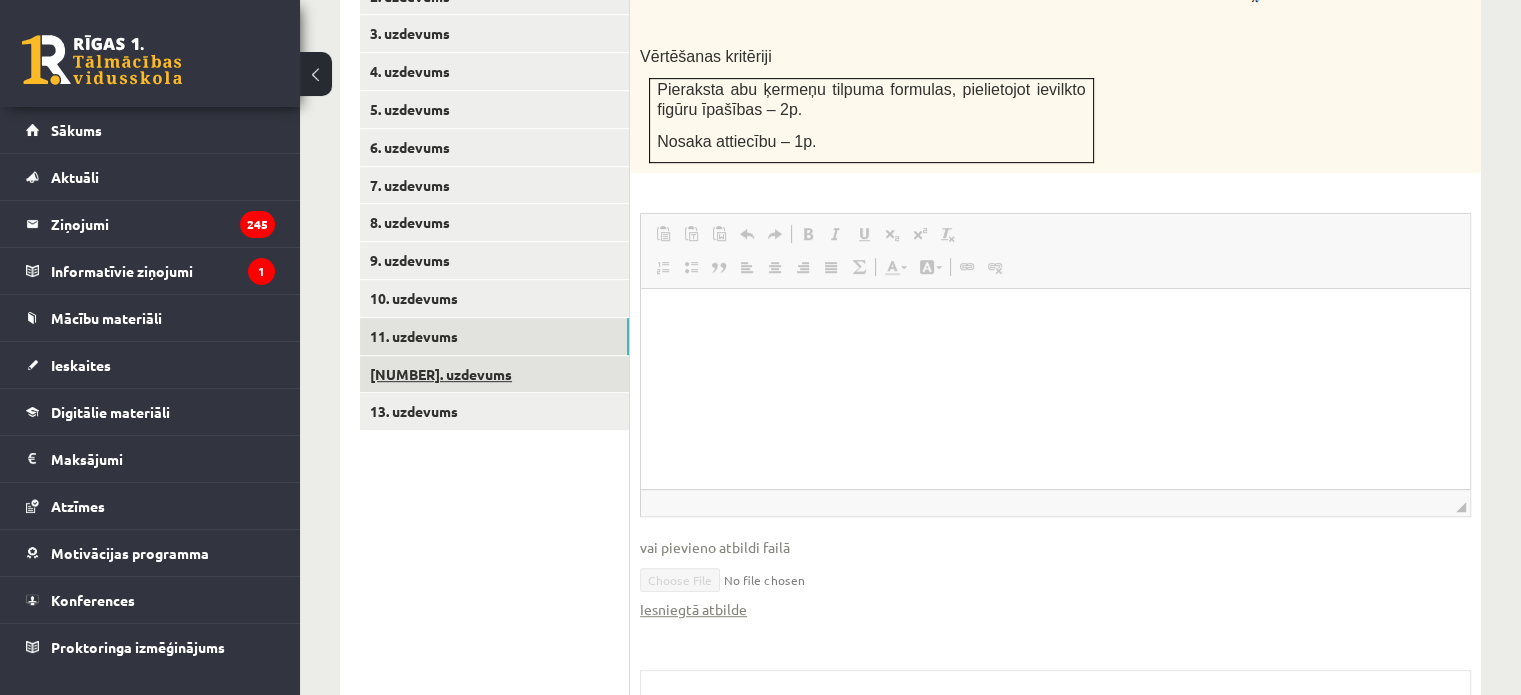 scroll, scrollTop: 0, scrollLeft: 0, axis: both 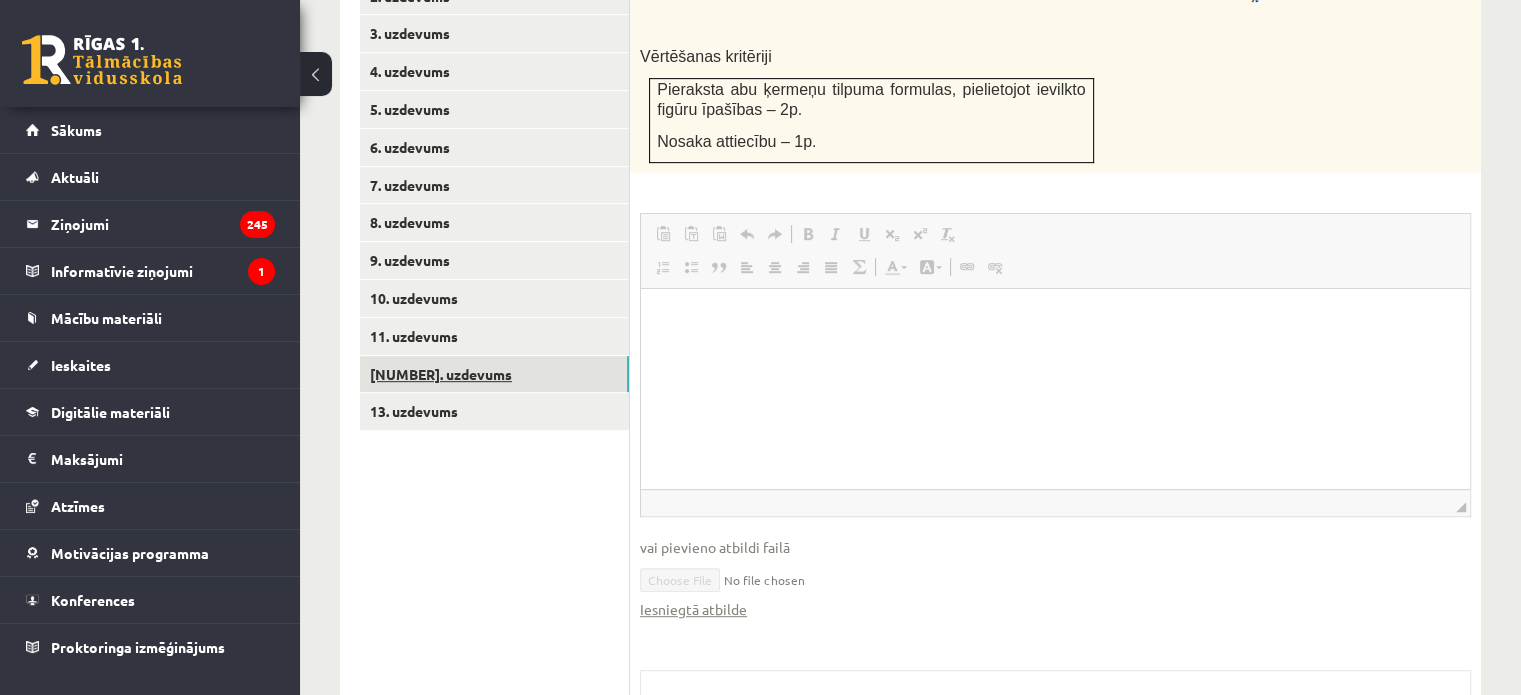click on "12. uzdevums" at bounding box center (494, 374) 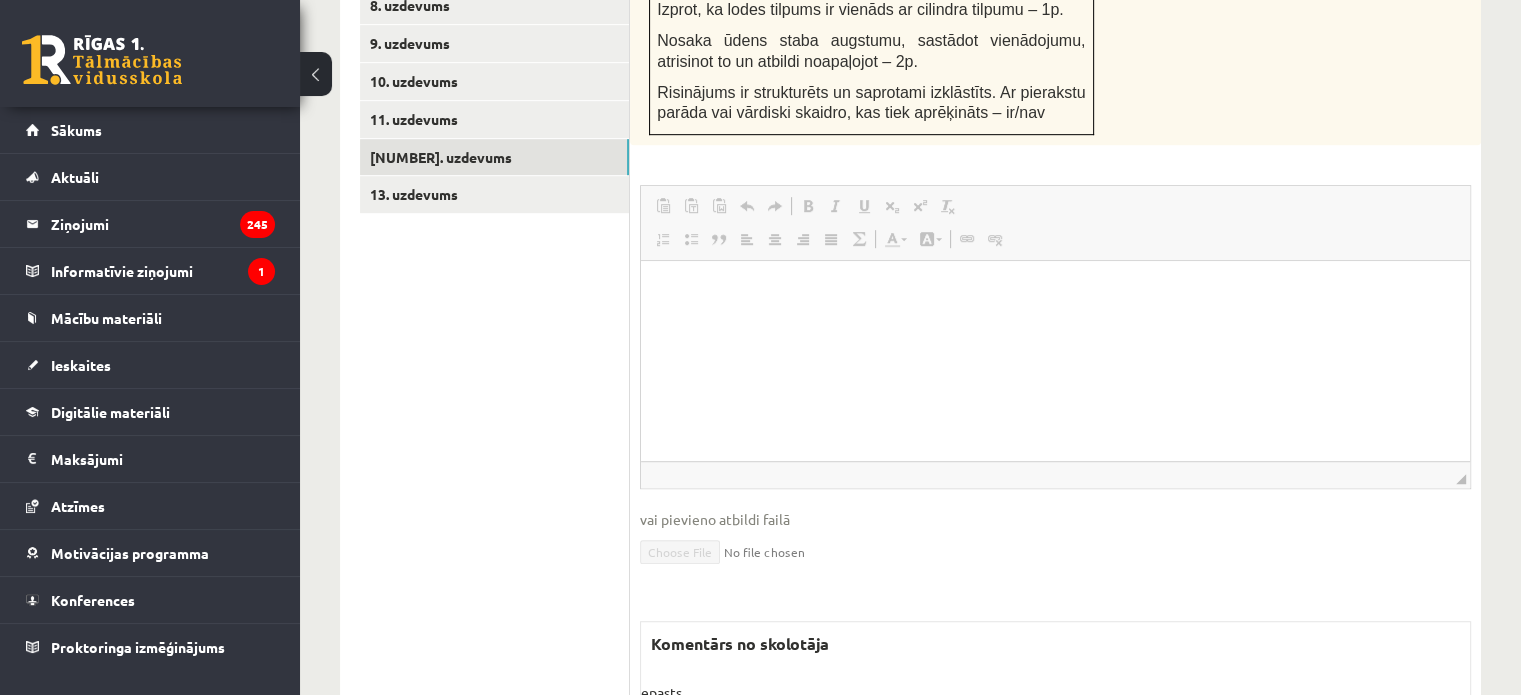 scroll, scrollTop: 1144, scrollLeft: 0, axis: vertical 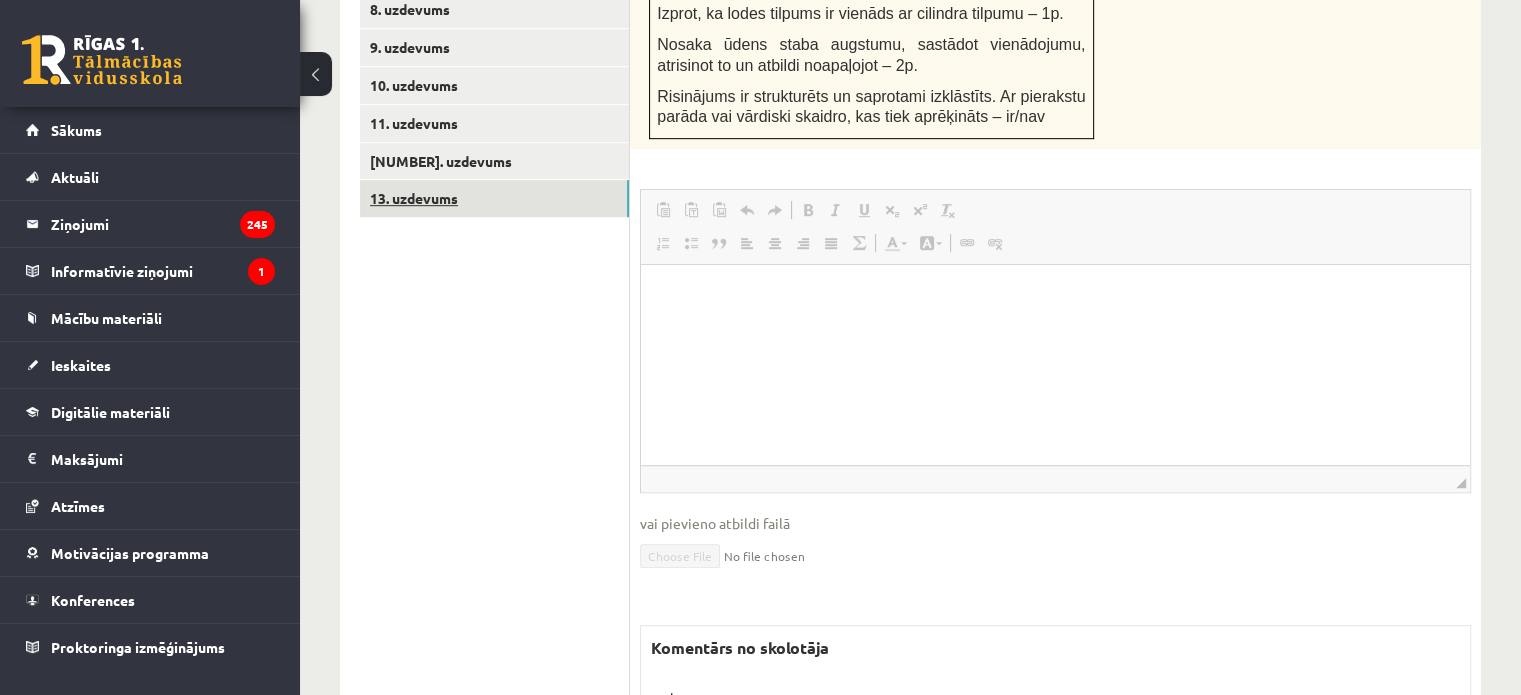 click on "13. uzdevums" at bounding box center (494, 198) 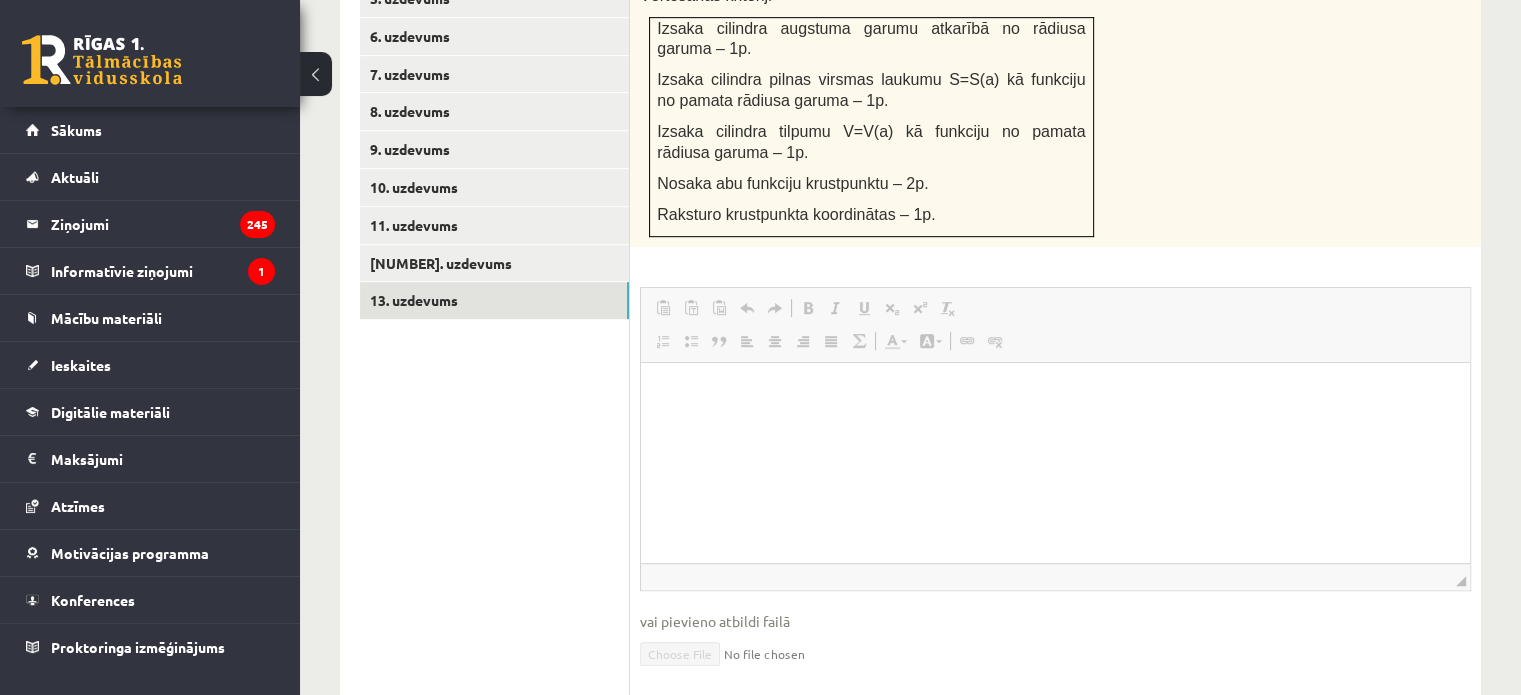 scroll, scrollTop: 1040, scrollLeft: 0, axis: vertical 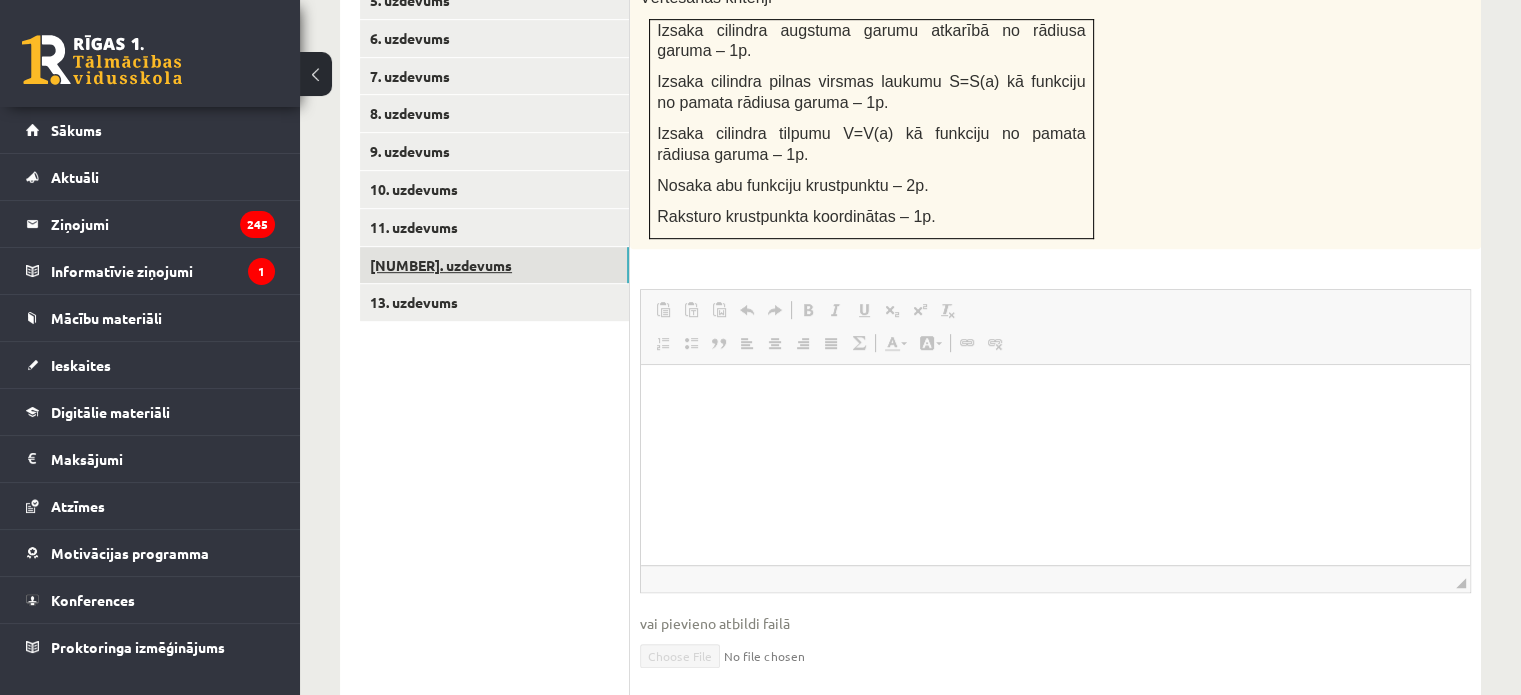 click on "12. uzdevums" at bounding box center (494, 265) 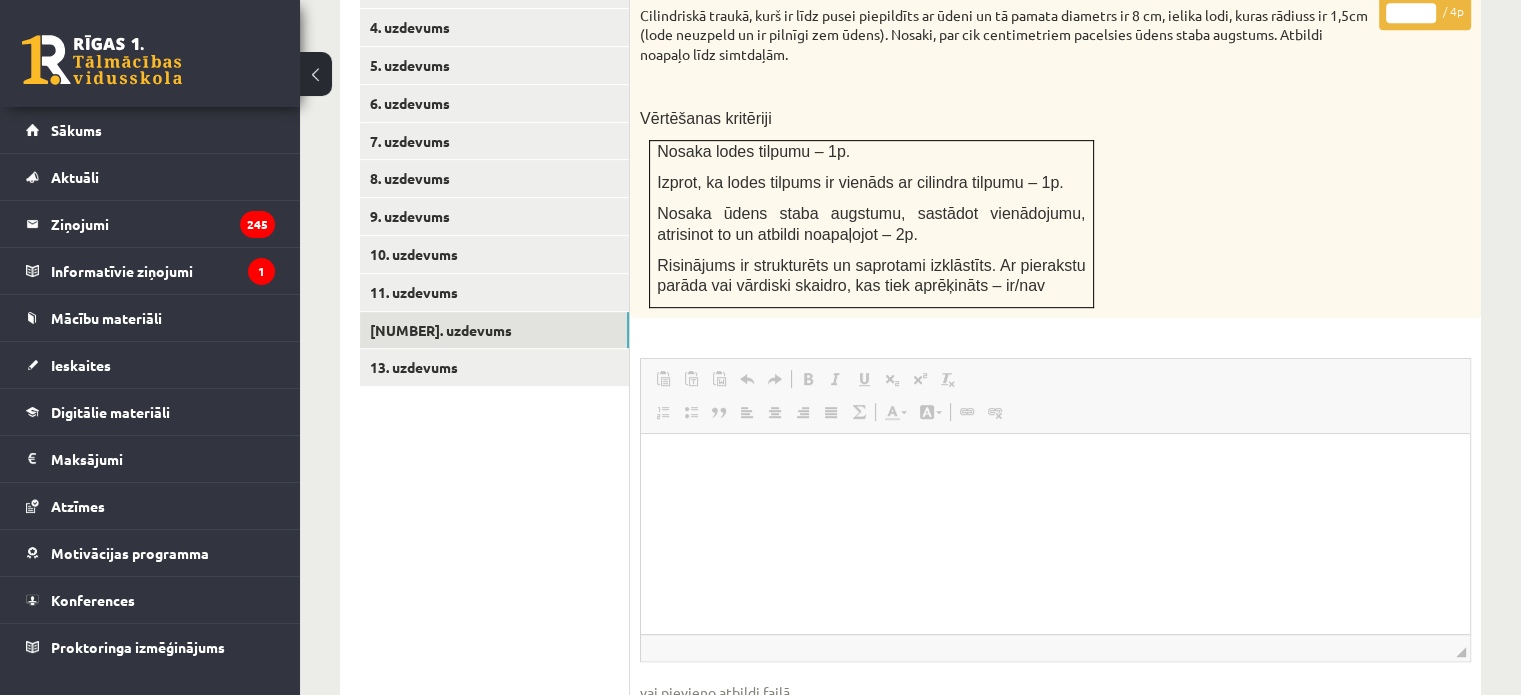 scroll, scrollTop: 0, scrollLeft: 0, axis: both 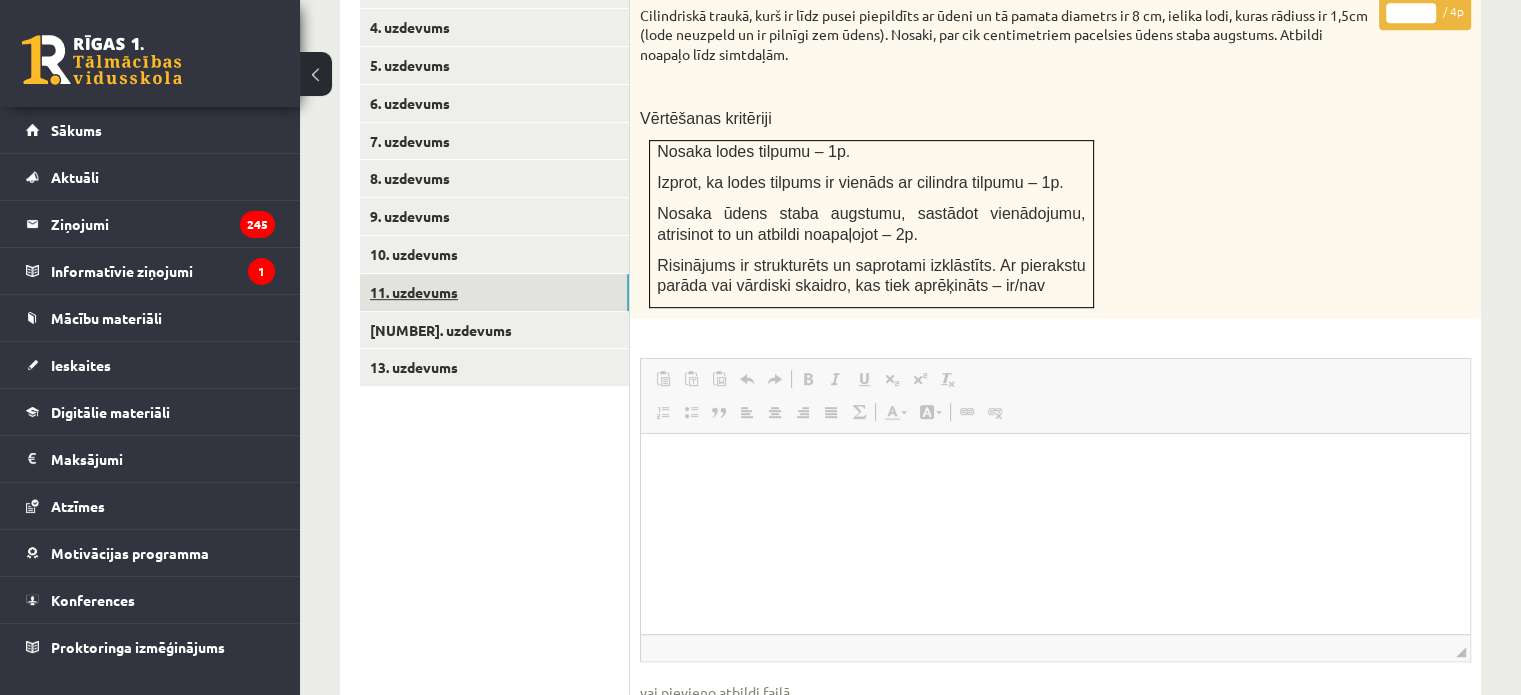 click on "11. uzdevums" at bounding box center [494, 292] 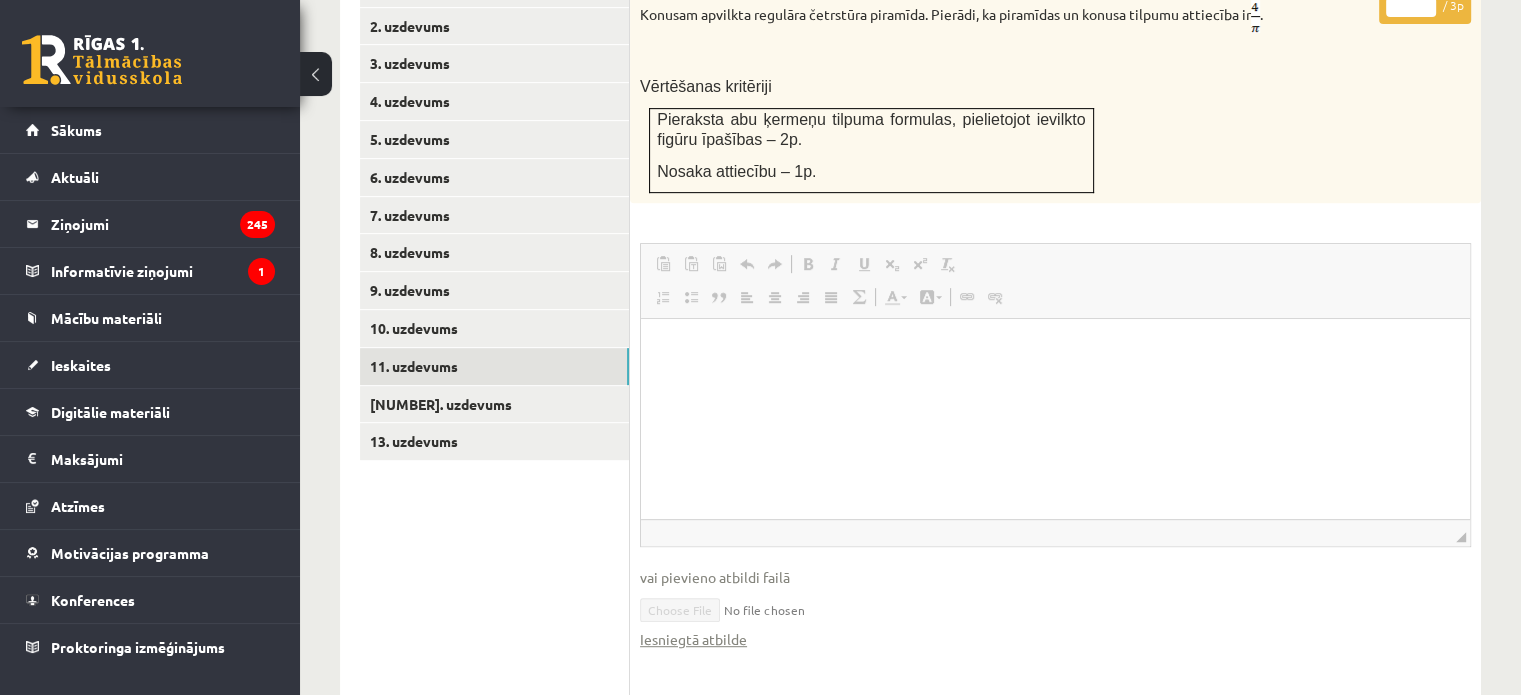 scroll, scrollTop: 864, scrollLeft: 0, axis: vertical 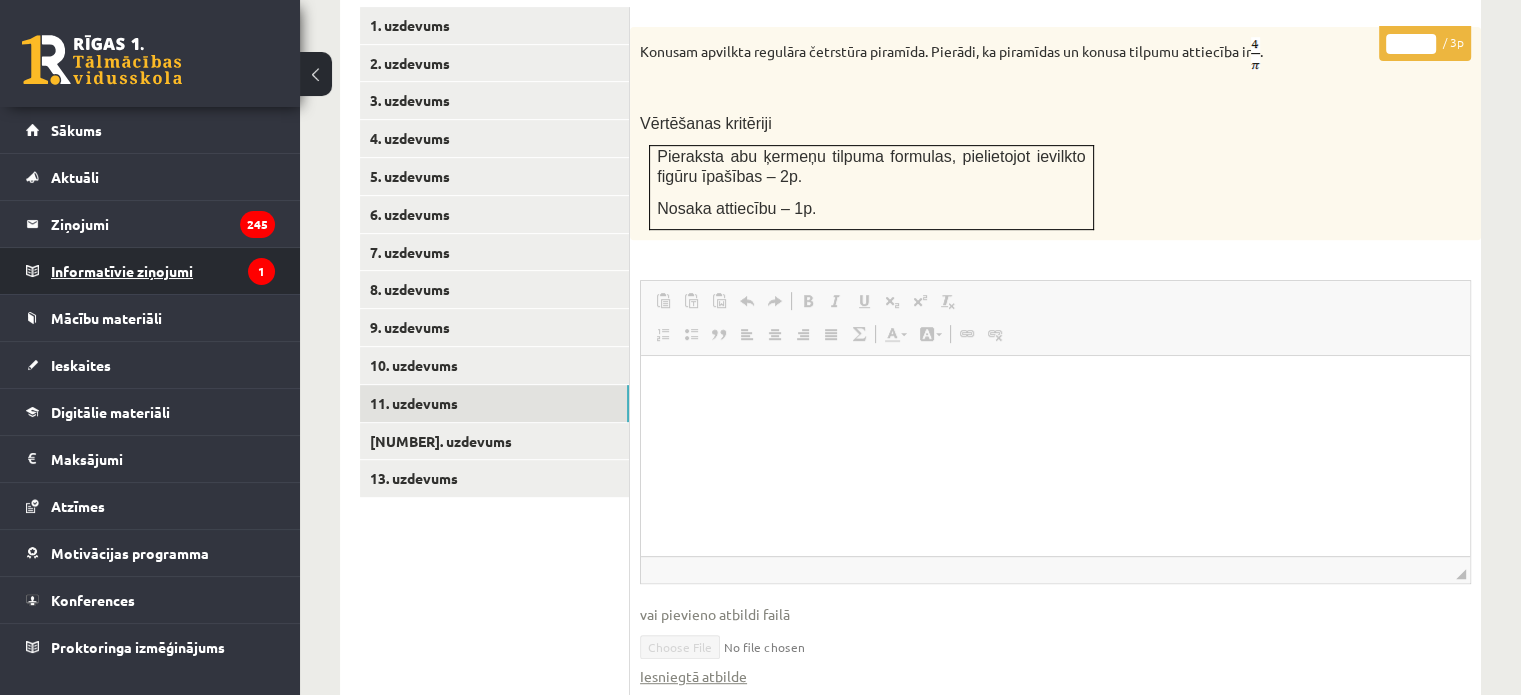 click on "Informatīvie ziņojumi
1" at bounding box center [163, 271] 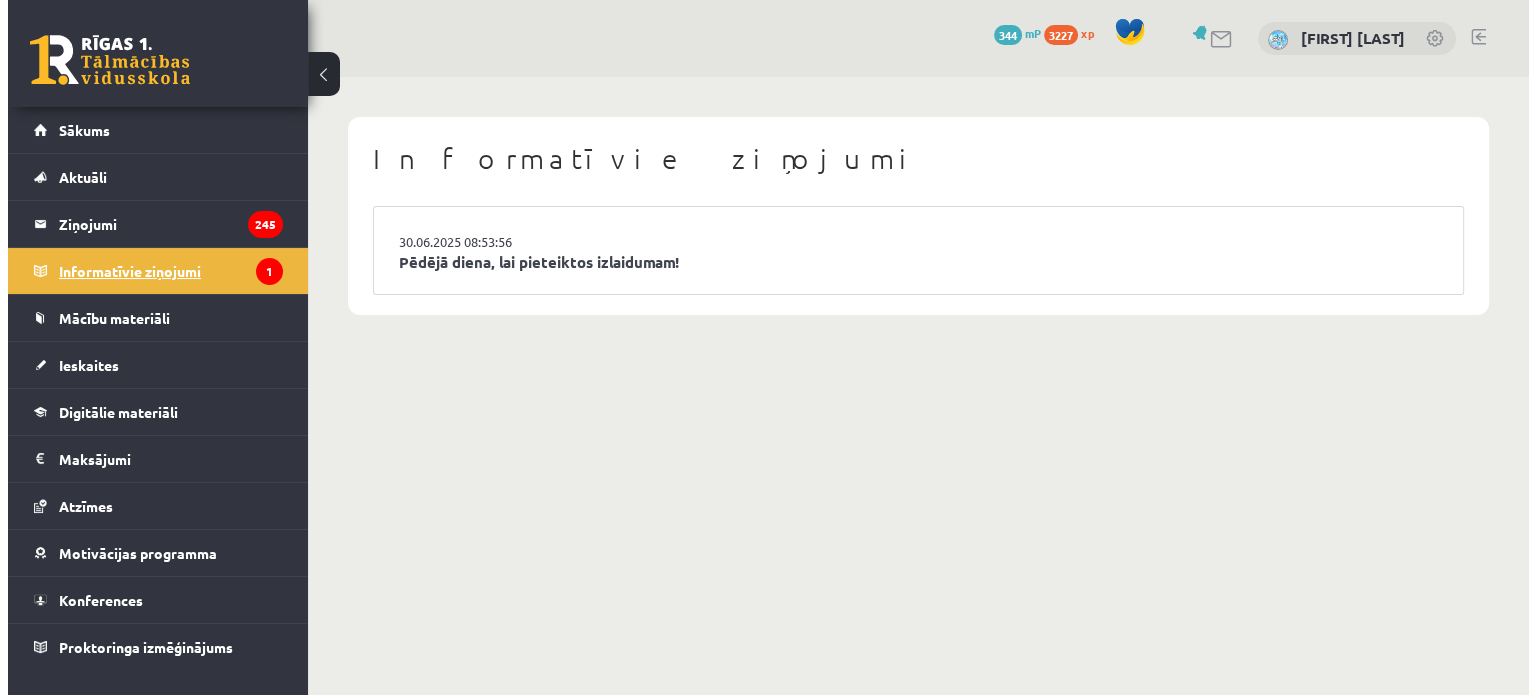 scroll, scrollTop: 0, scrollLeft: 0, axis: both 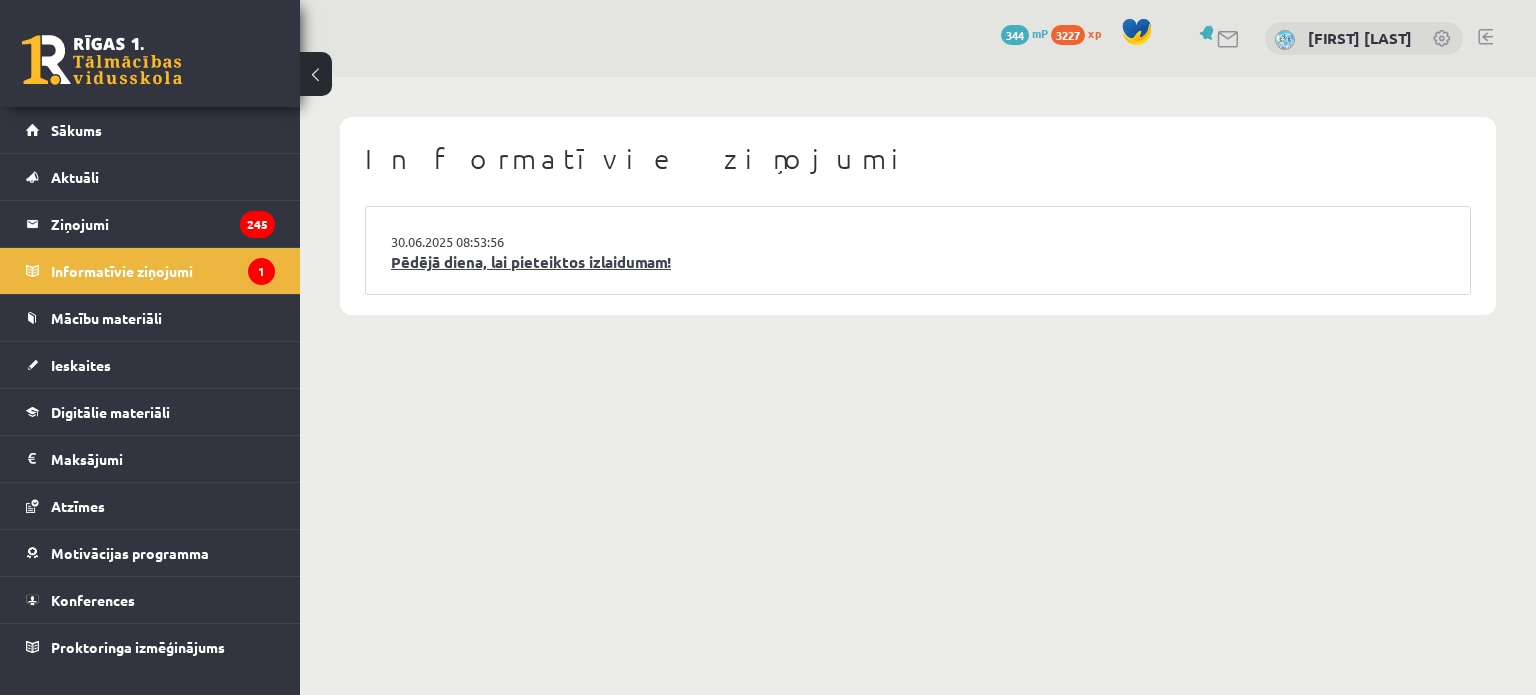 click on "Pēdējā diena, lai pieteiktos izlaidumam!" at bounding box center (918, 262) 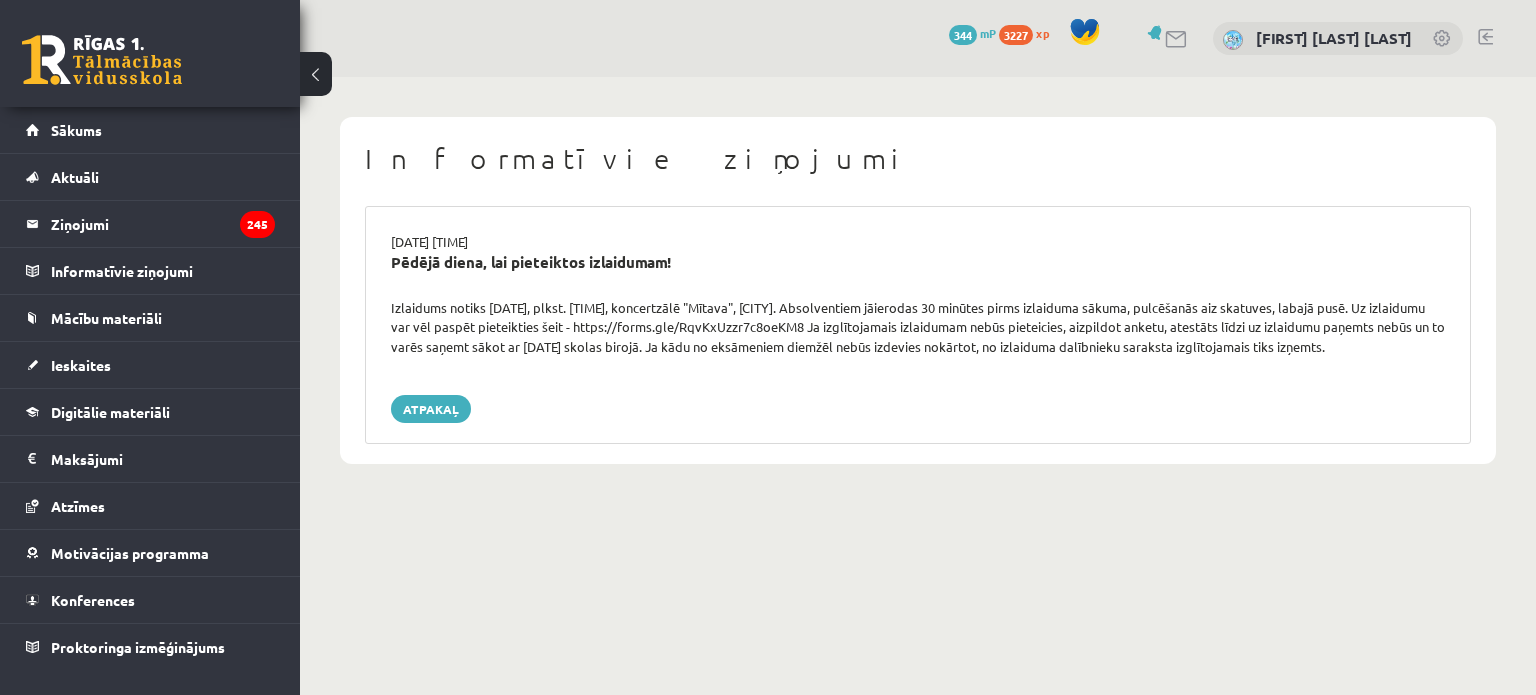 scroll, scrollTop: 0, scrollLeft: 0, axis: both 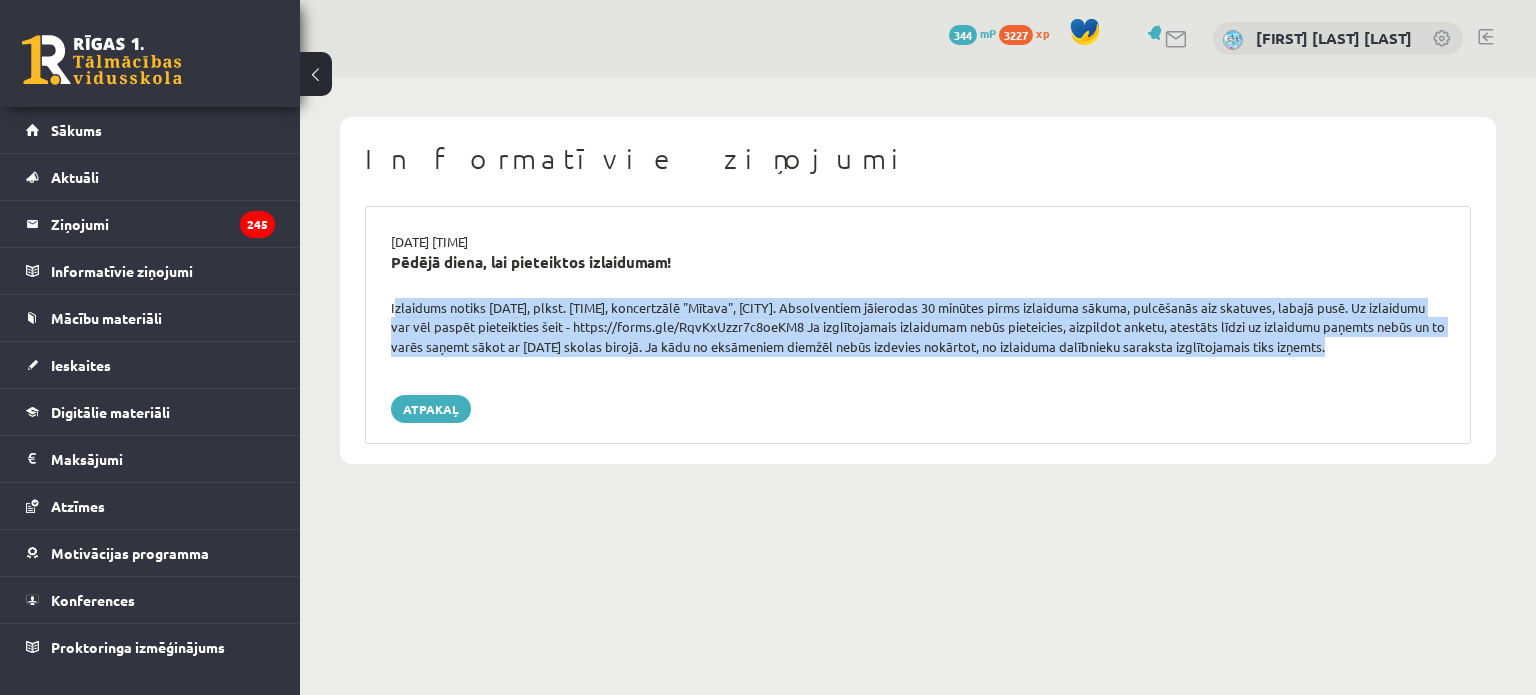 drag, startPoint x: 391, startPoint y: 306, endPoint x: 716, endPoint y: 367, distance: 330.67508 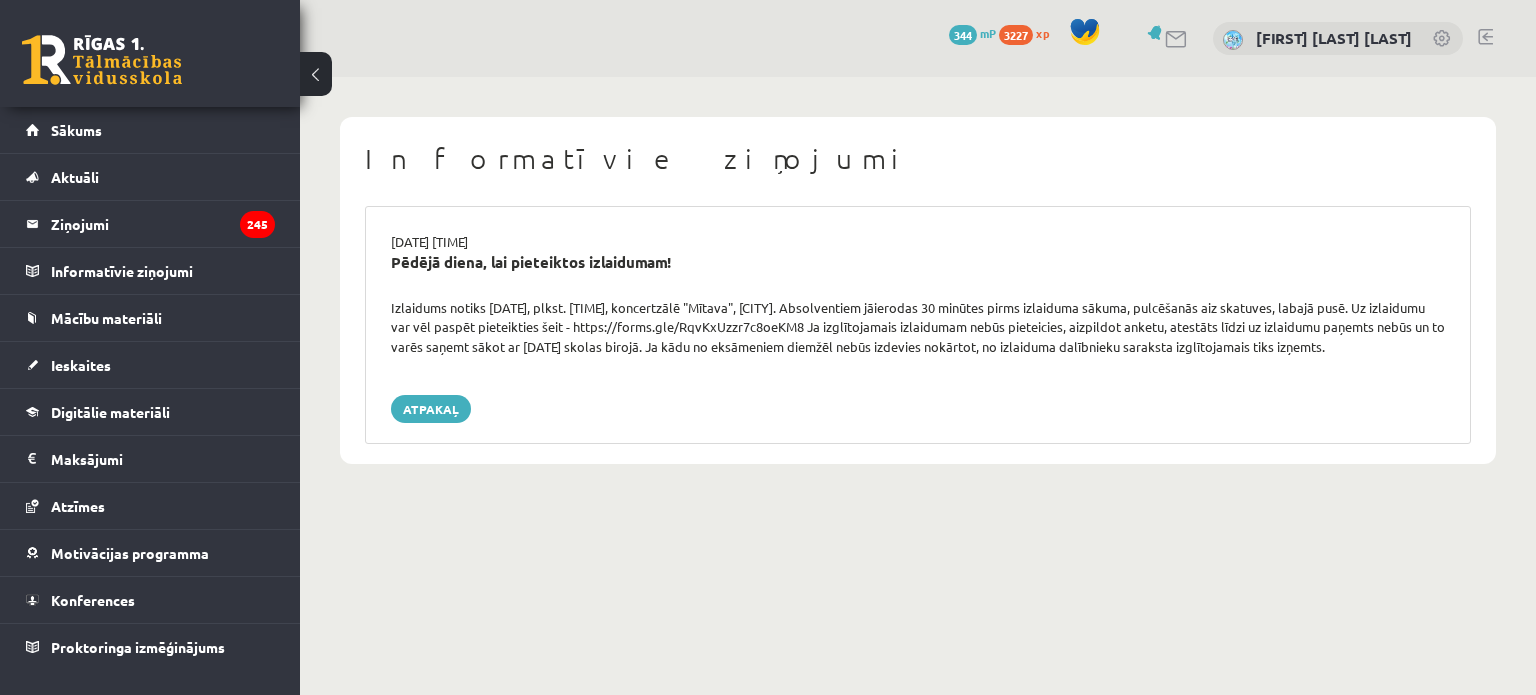 drag, startPoint x: 739, startPoint y: 345, endPoint x: 640, endPoint y: 387, distance: 107.54069 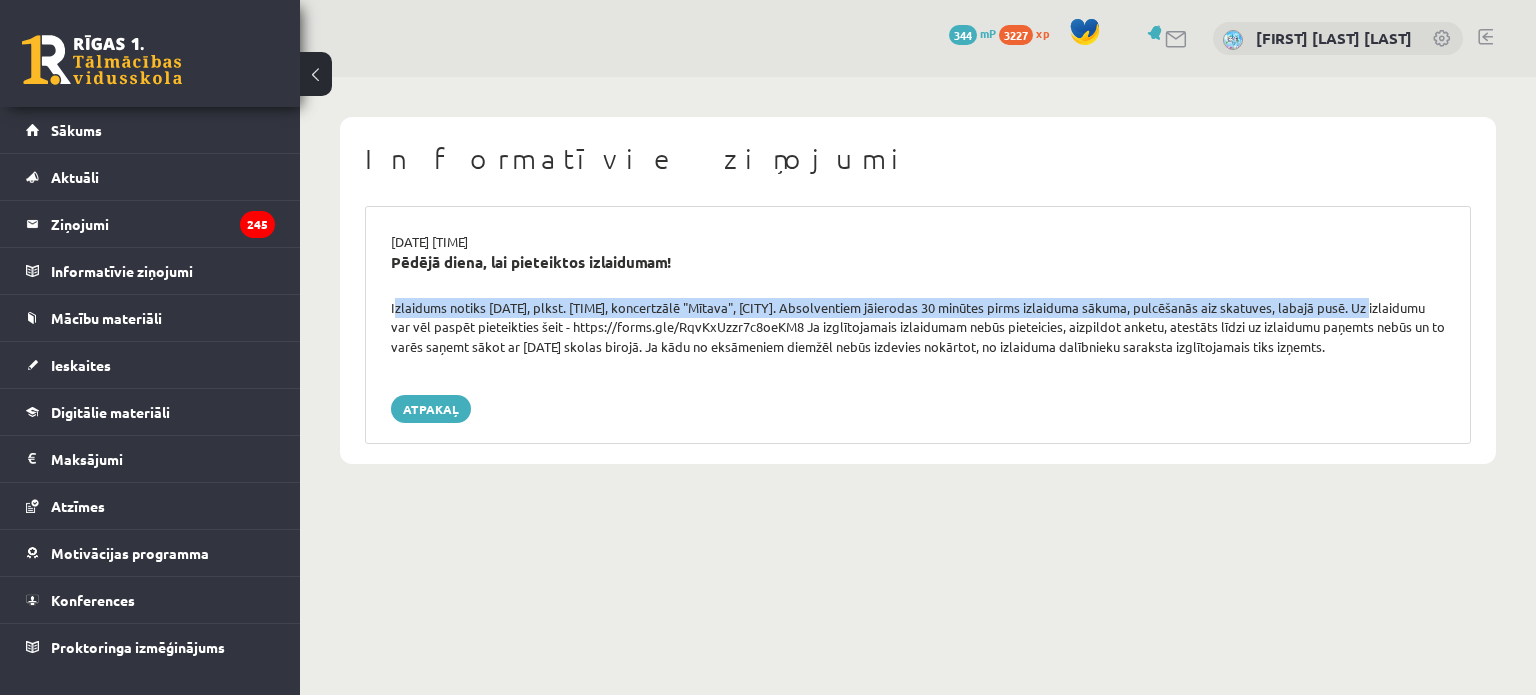 drag, startPoint x: 392, startPoint y: 305, endPoint x: 1360, endPoint y: 298, distance: 968.0253 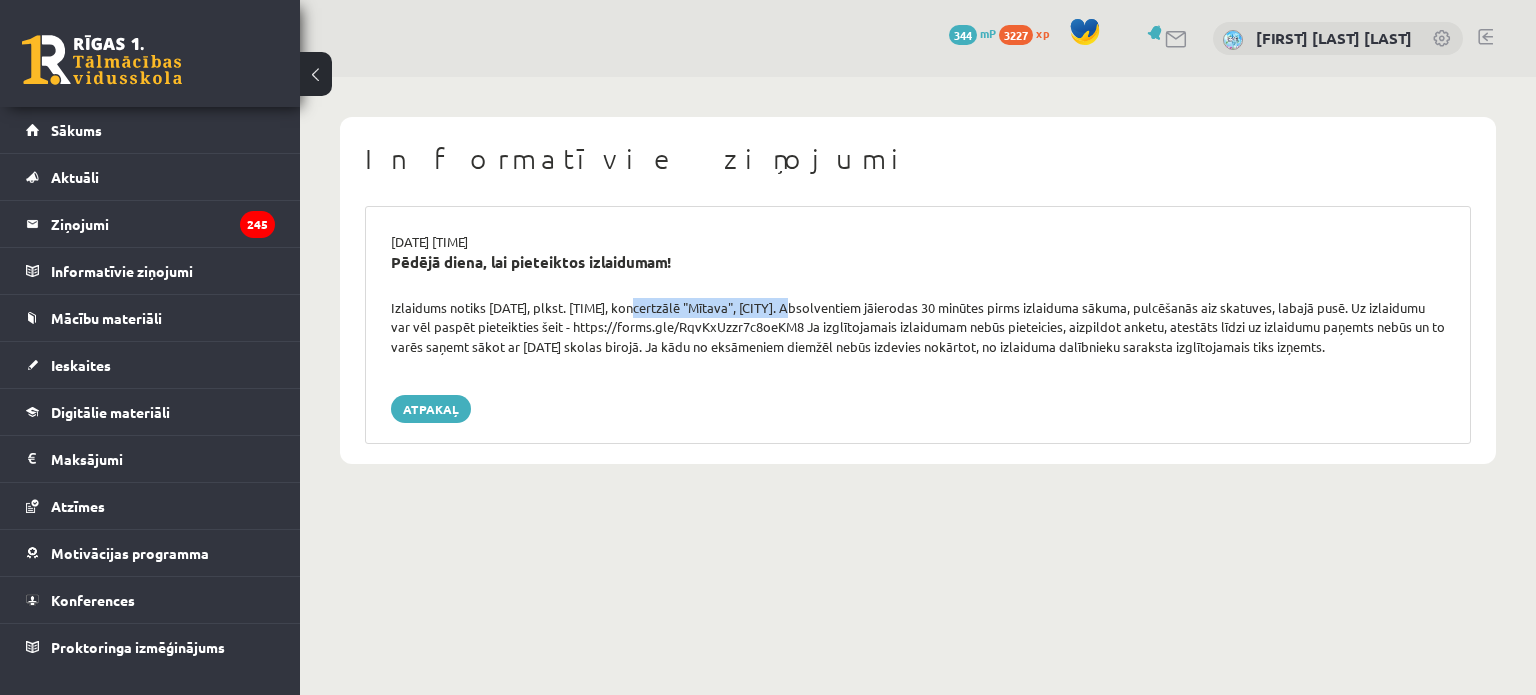 drag, startPoint x: 612, startPoint y: 306, endPoint x: 784, endPoint y: 305, distance: 172.00291 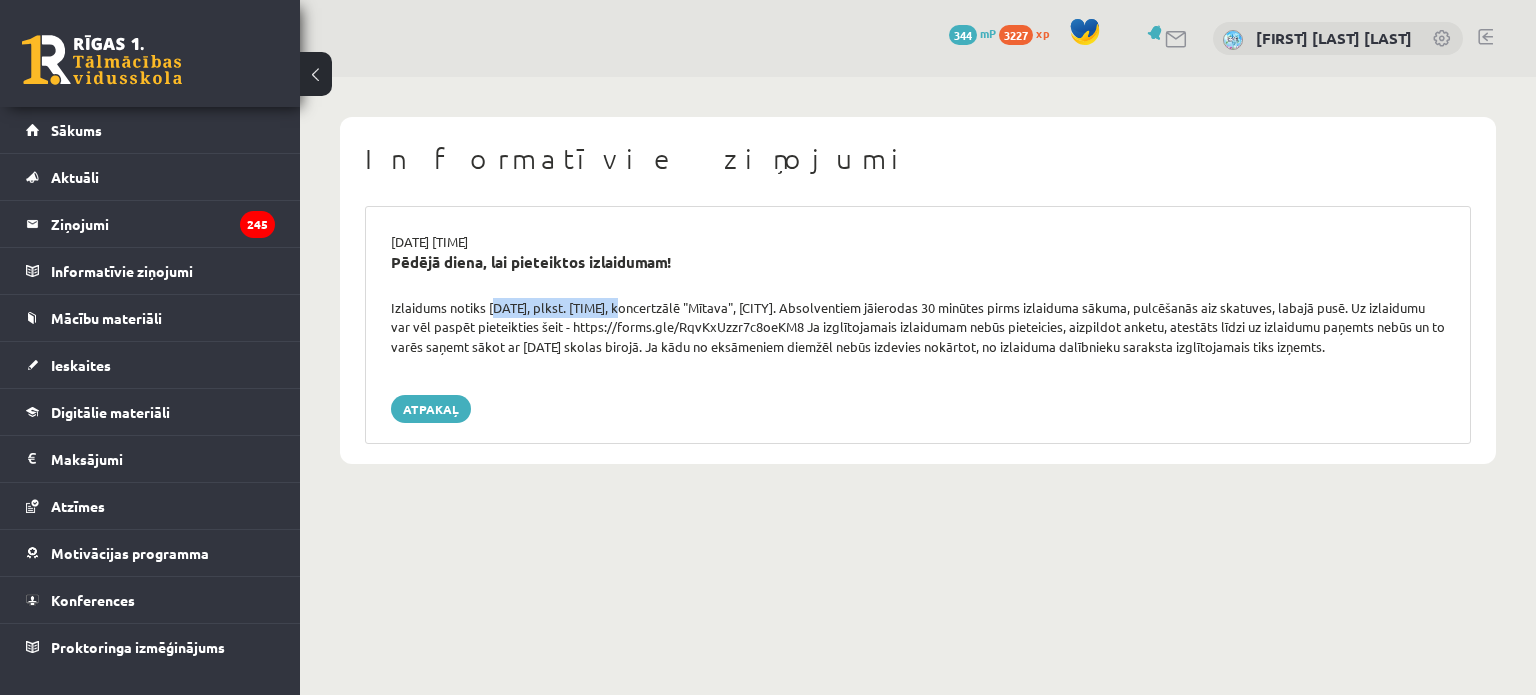 drag, startPoint x: 488, startPoint y: 309, endPoint x: 603, endPoint y: 298, distance: 115.52489 